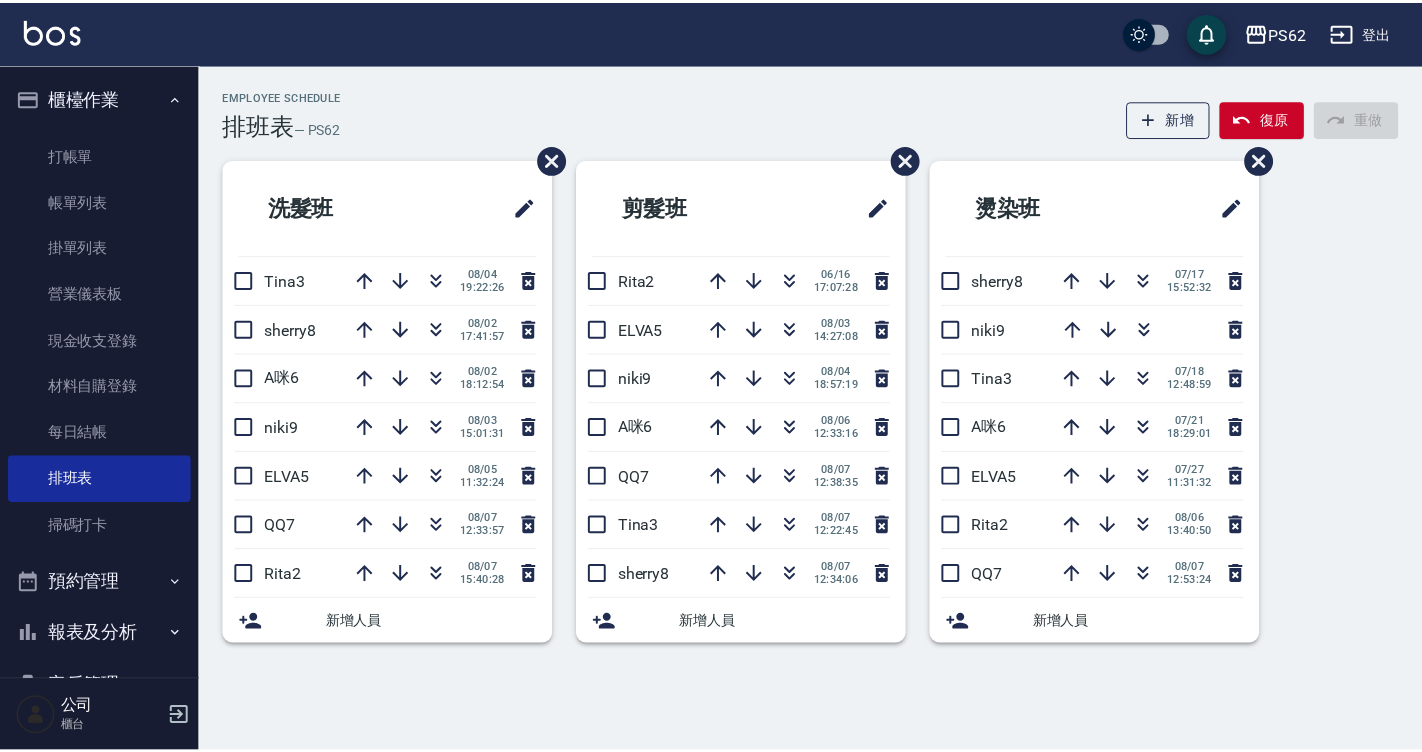 scroll, scrollTop: 0, scrollLeft: 0, axis: both 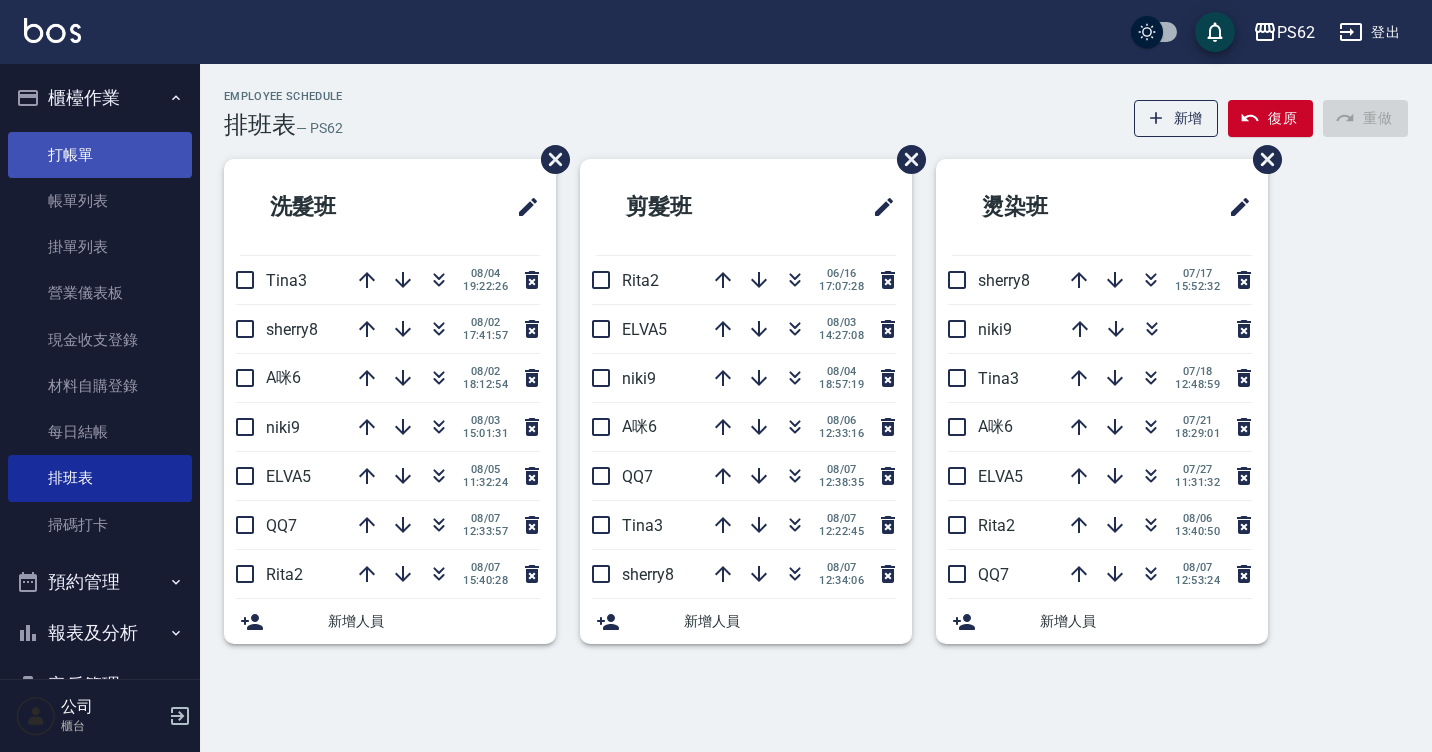 click on "打帳單" at bounding box center (100, 155) 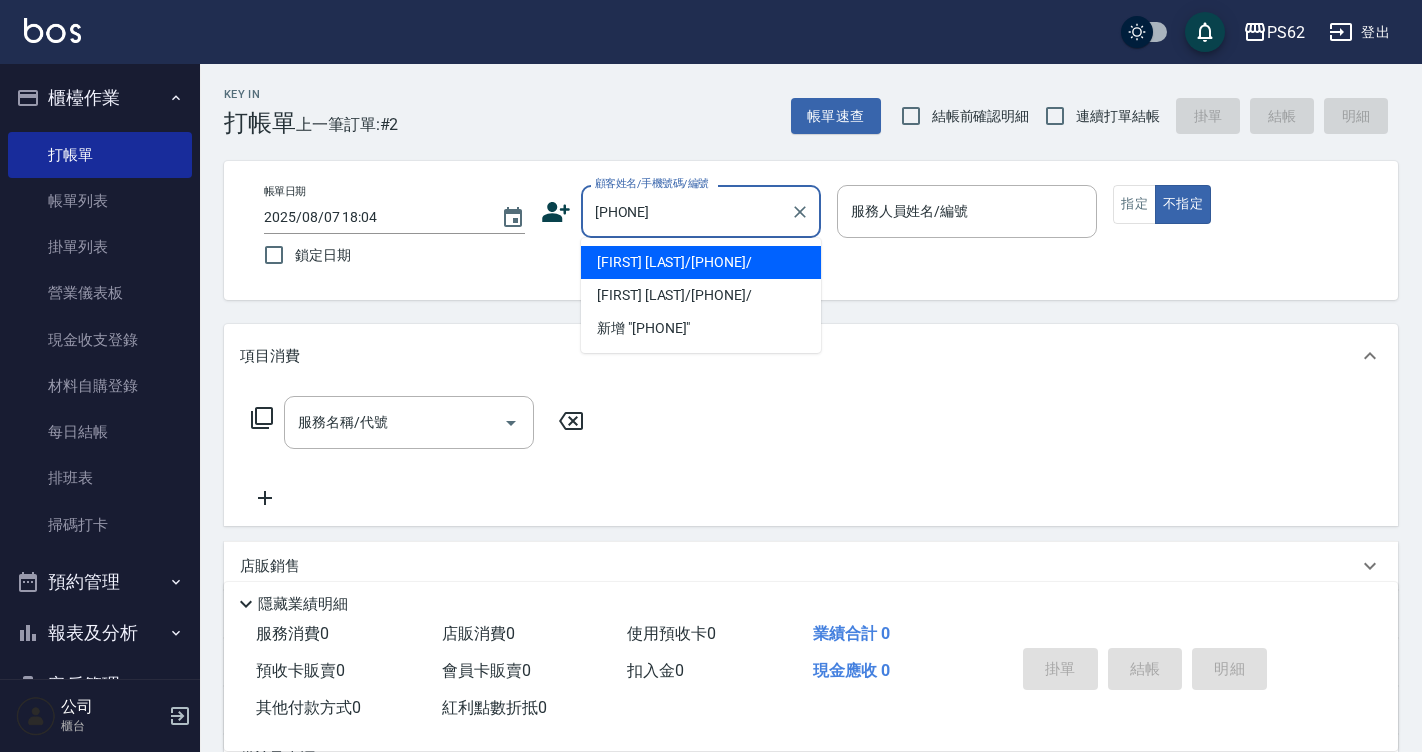 click on "[FIRST] [LAST]/[PHONE]/" at bounding box center [701, 262] 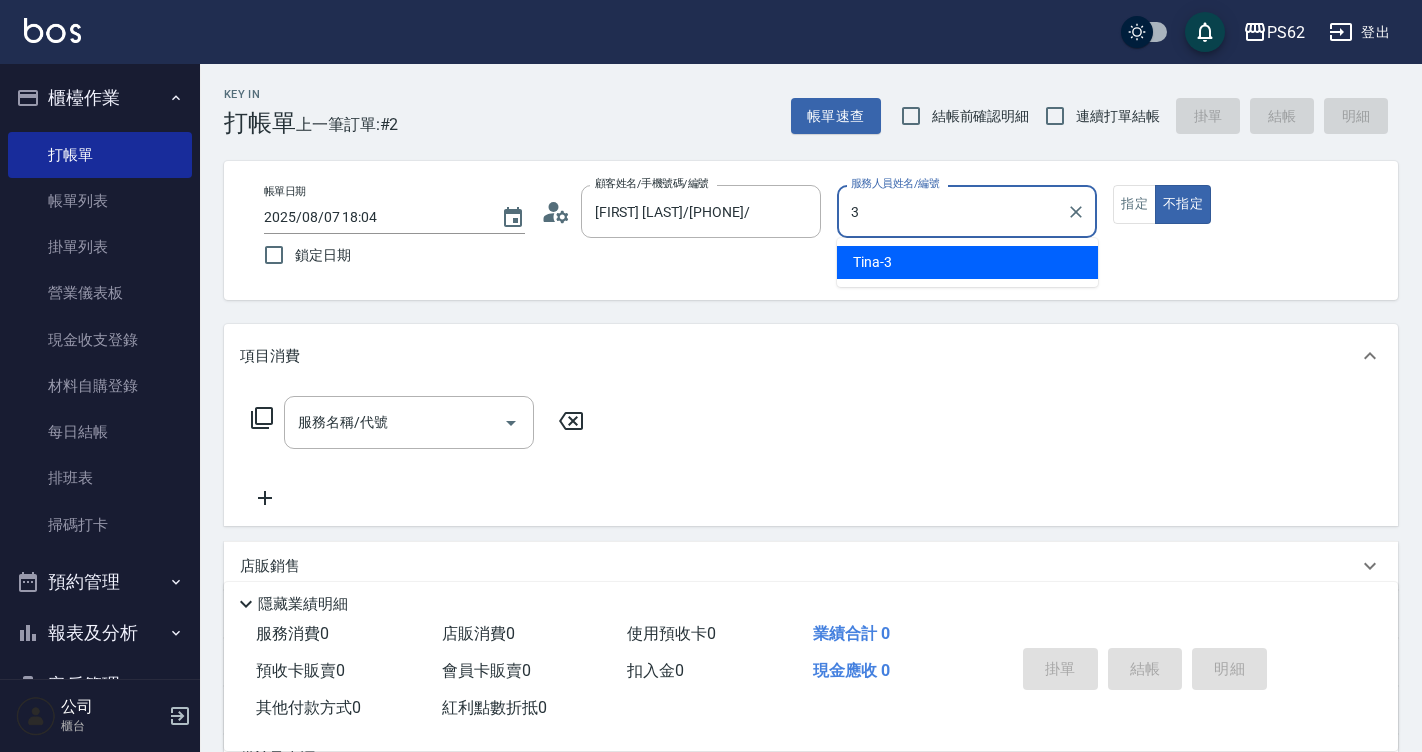 type on "Tina-3" 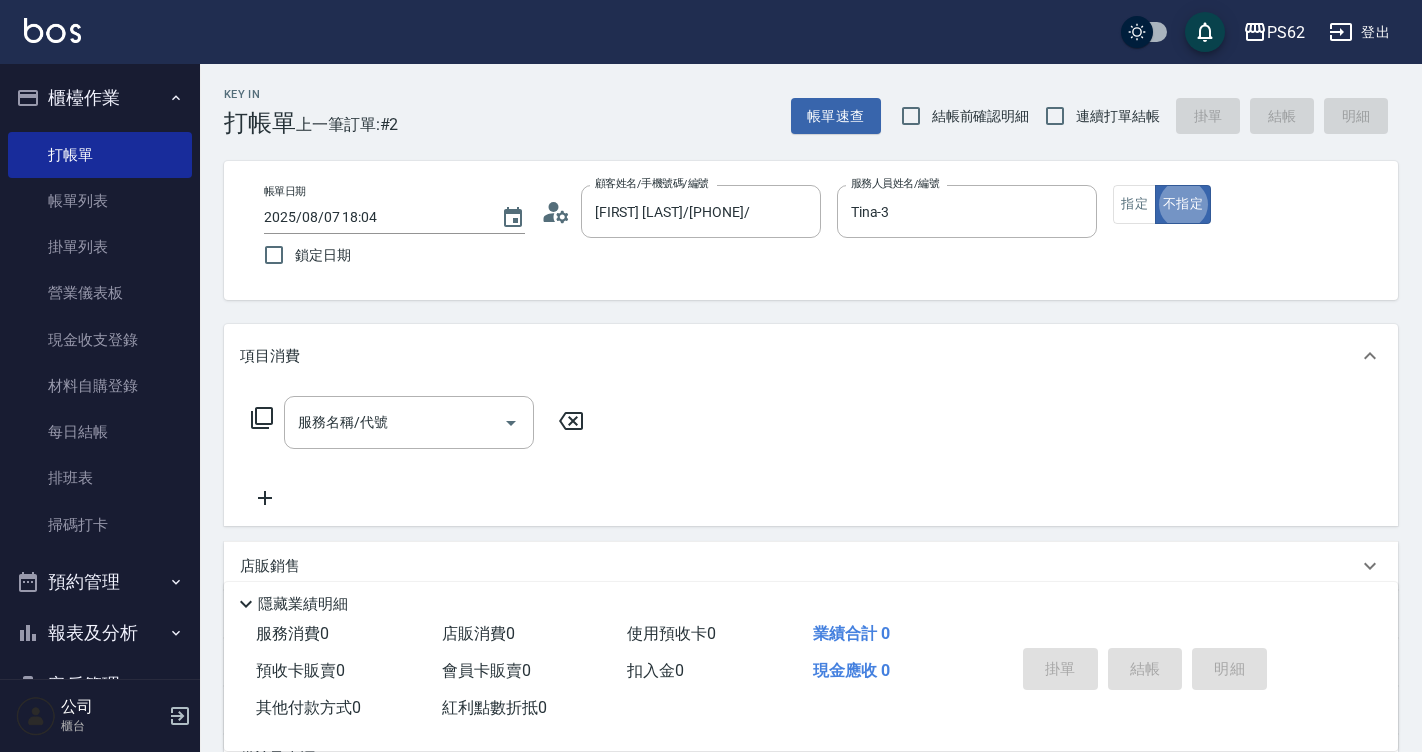 type on "false" 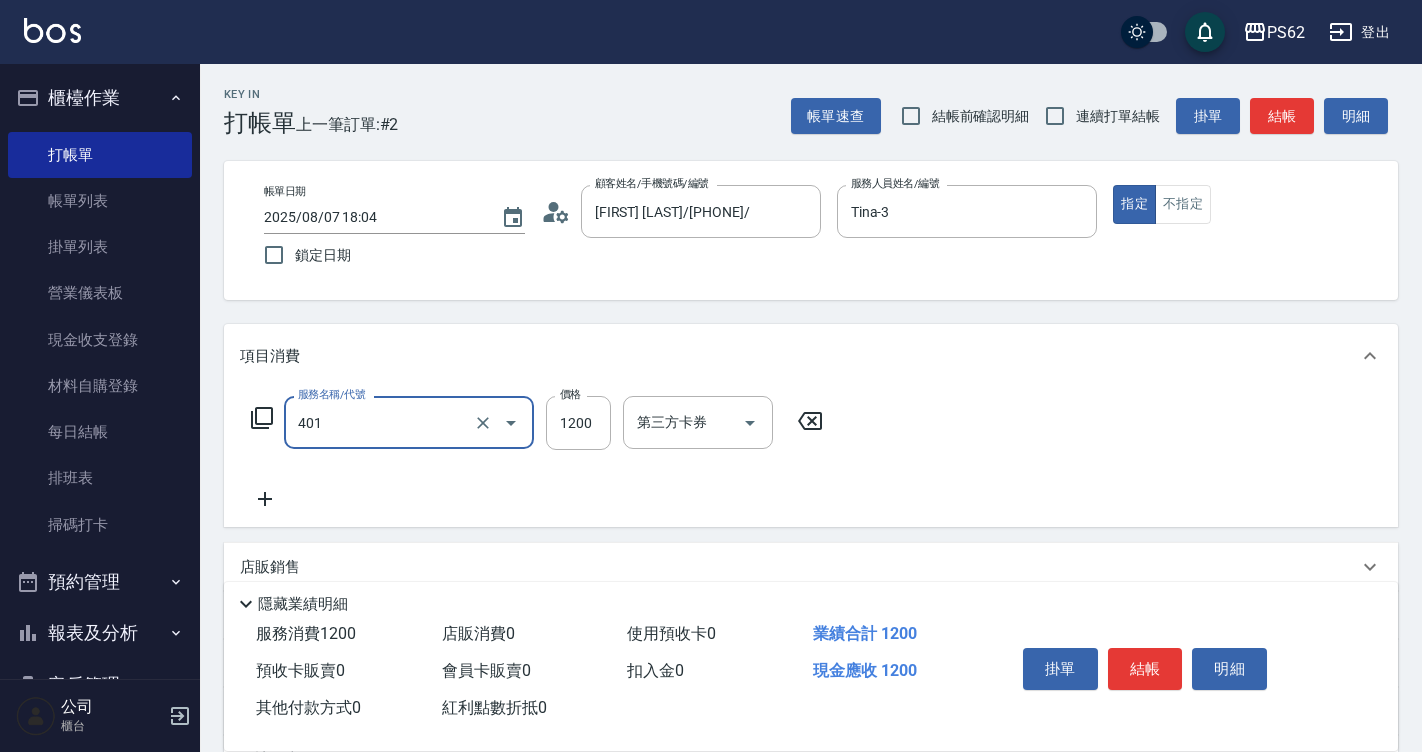 type on "一般染髮(401)" 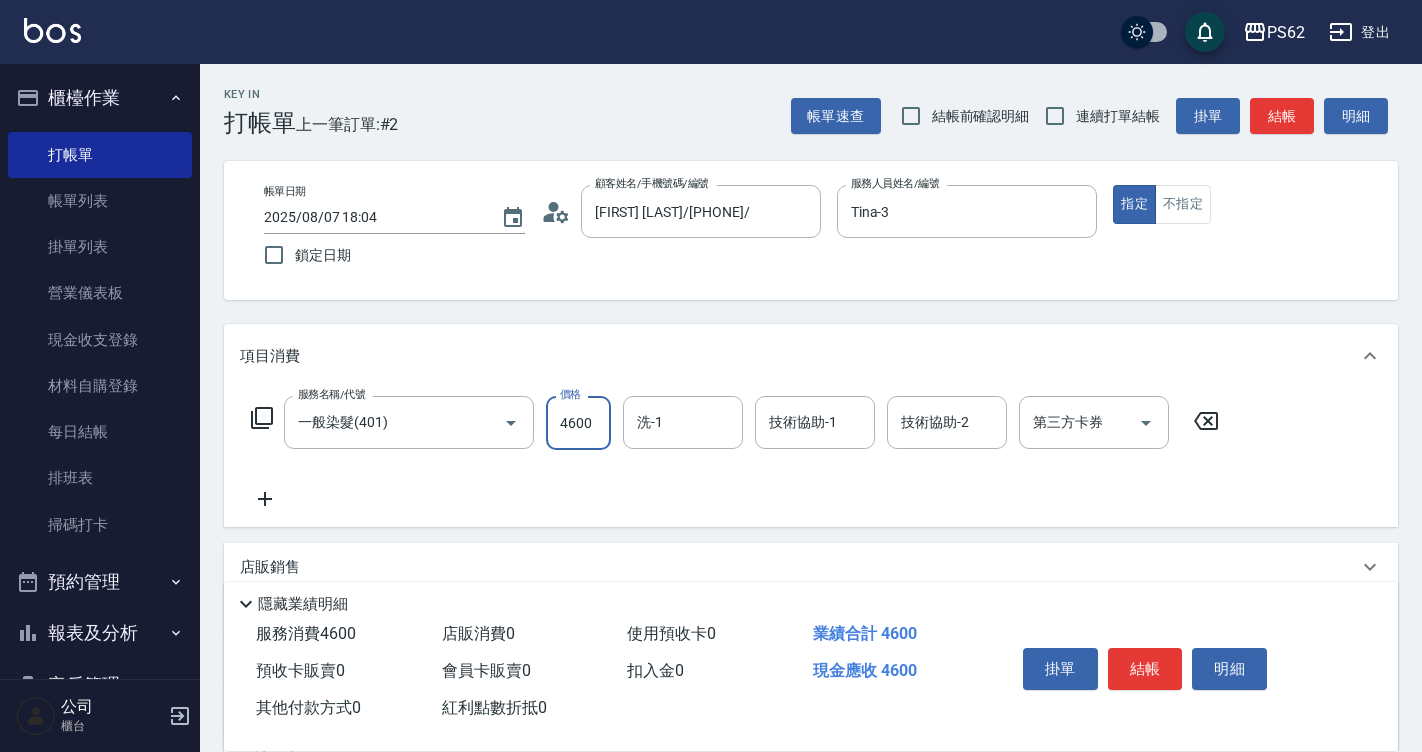 type on "4600" 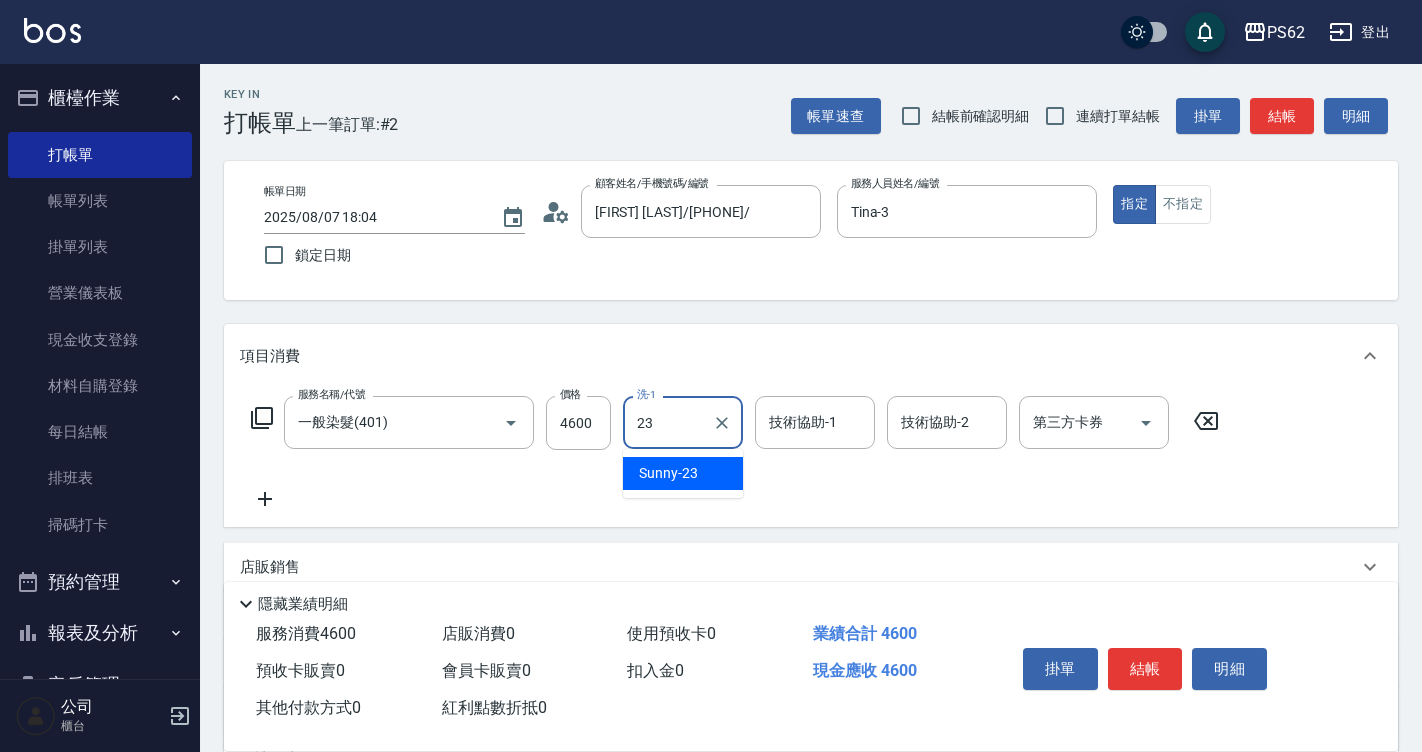 type on "Sunny-23" 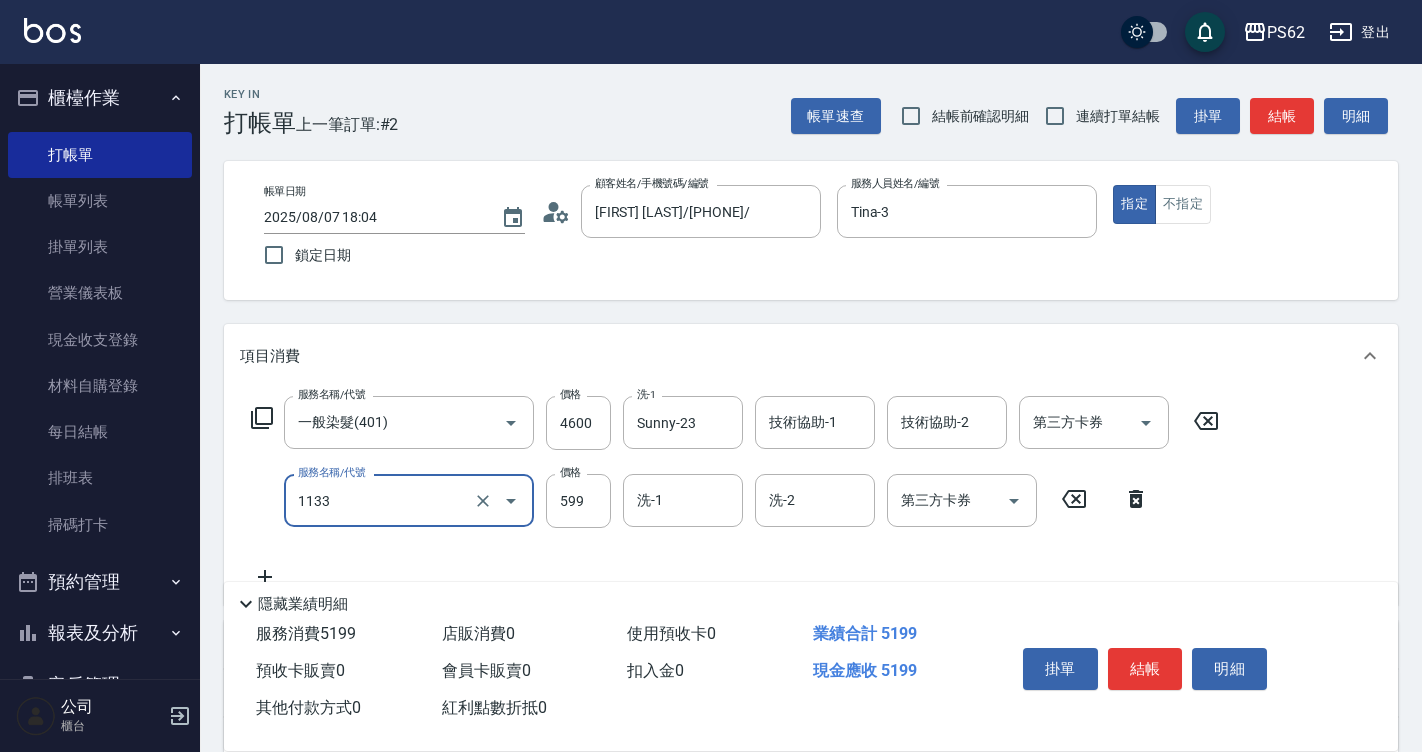type on "洗剪去角質(1133)" 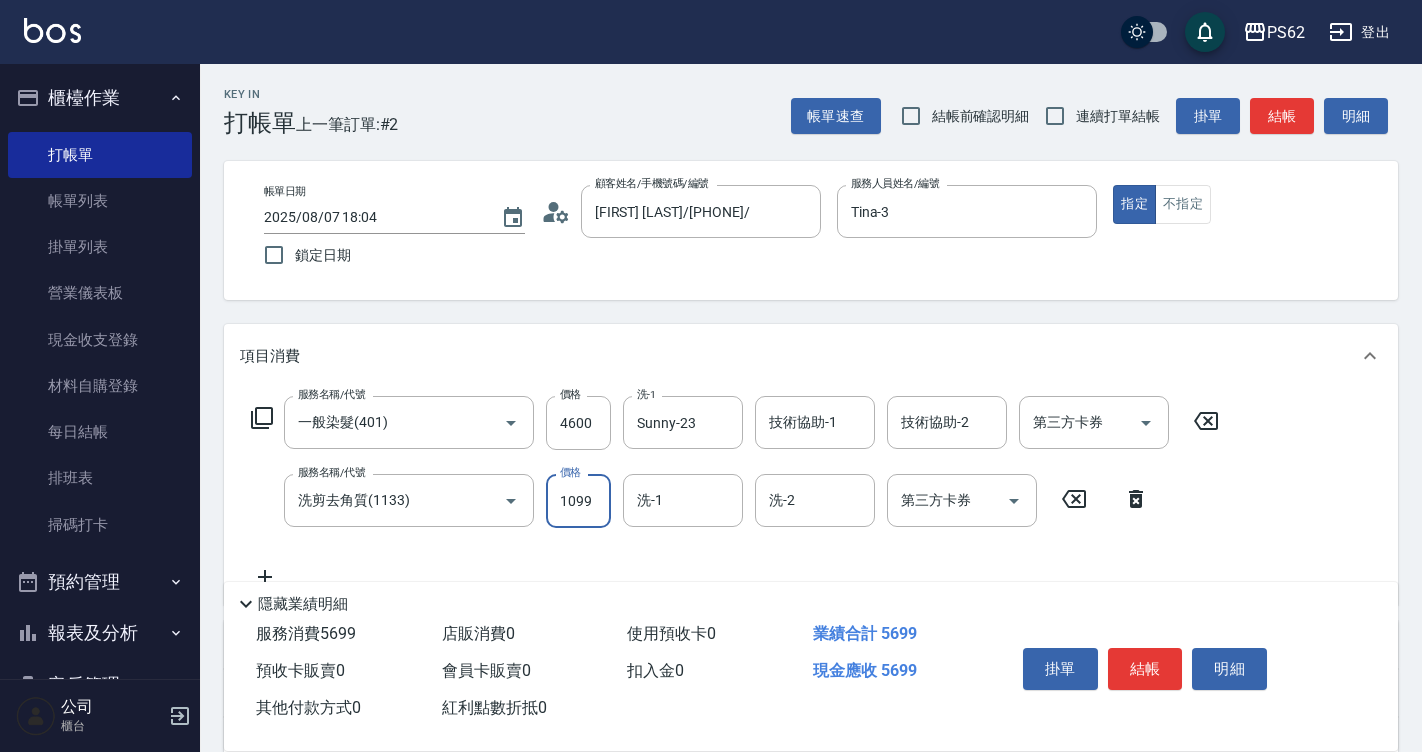 type on "1099" 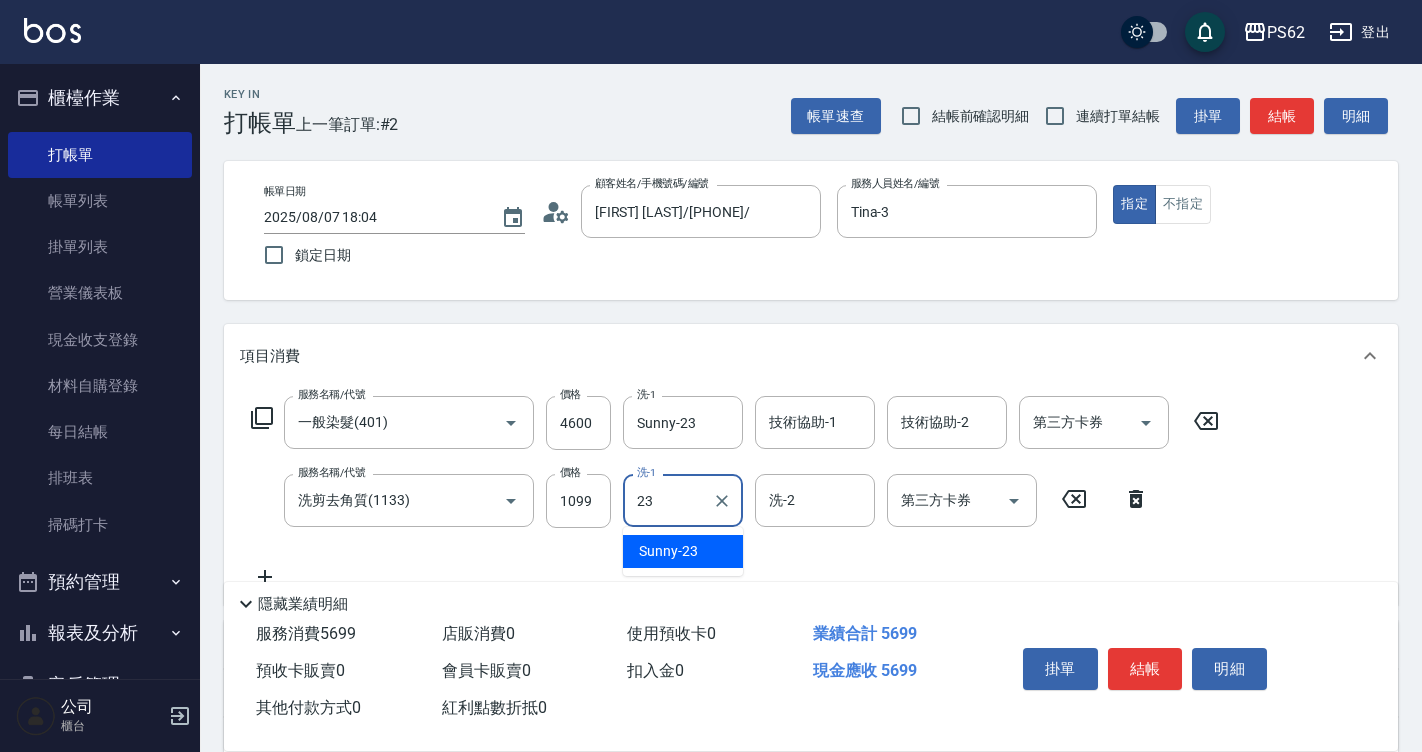 type on "Sunny-23" 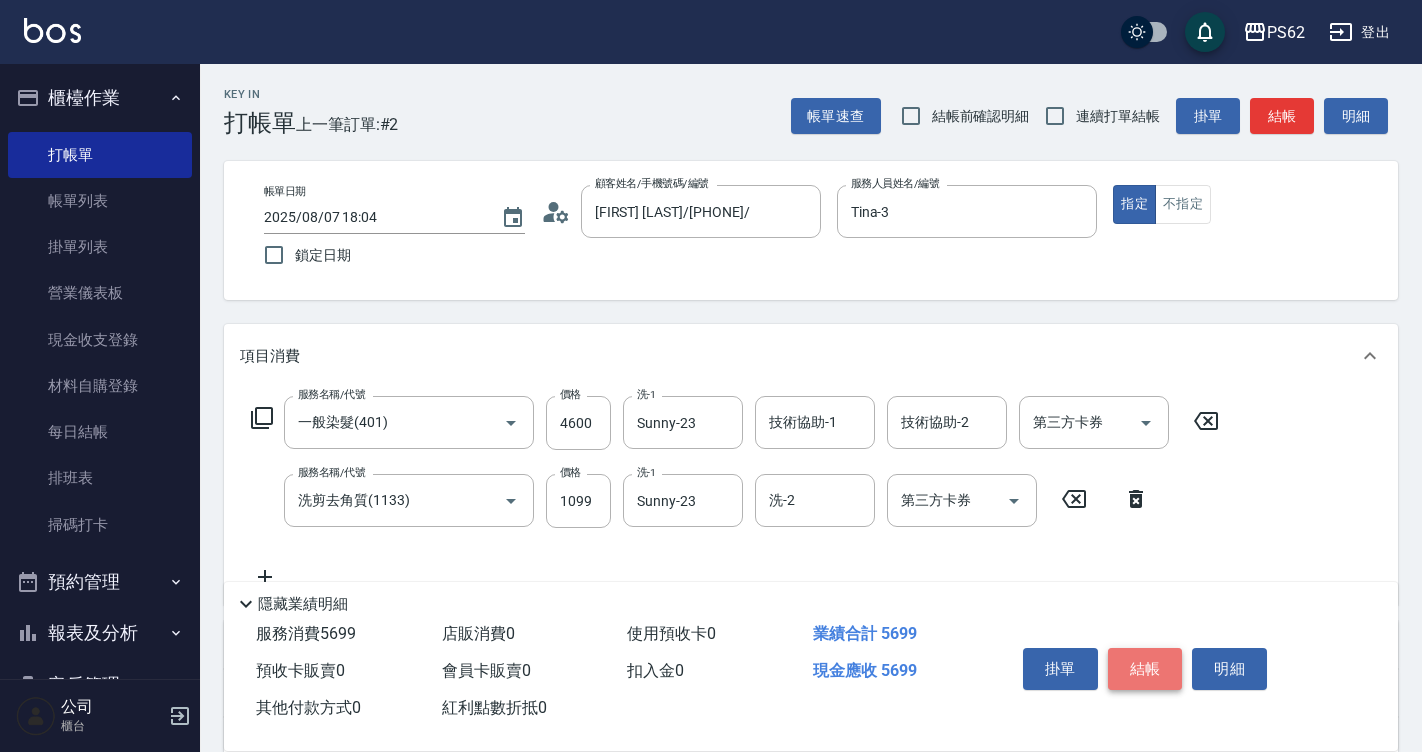 click on "結帳" at bounding box center (1145, 669) 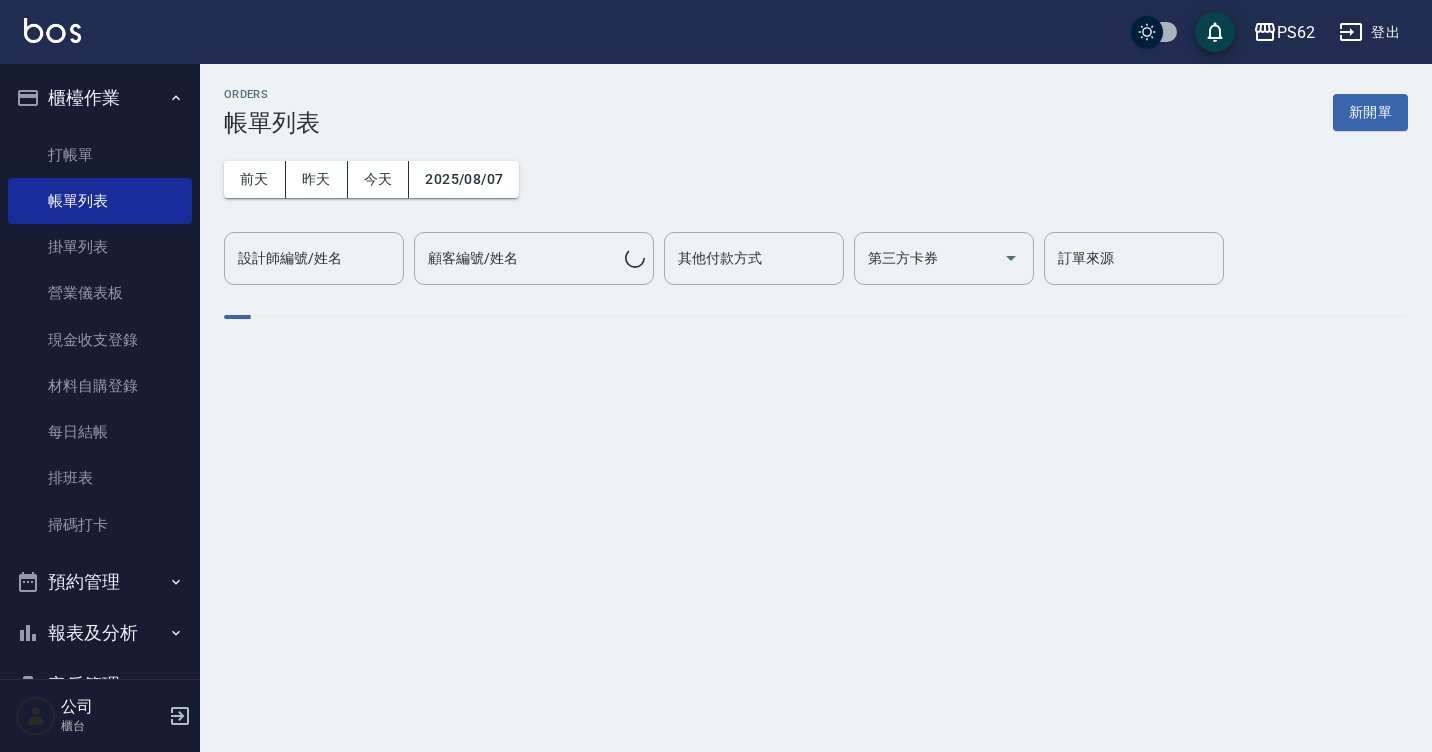 drag, startPoint x: 100, startPoint y: 148, endPoint x: 521, endPoint y: 116, distance: 422.2144 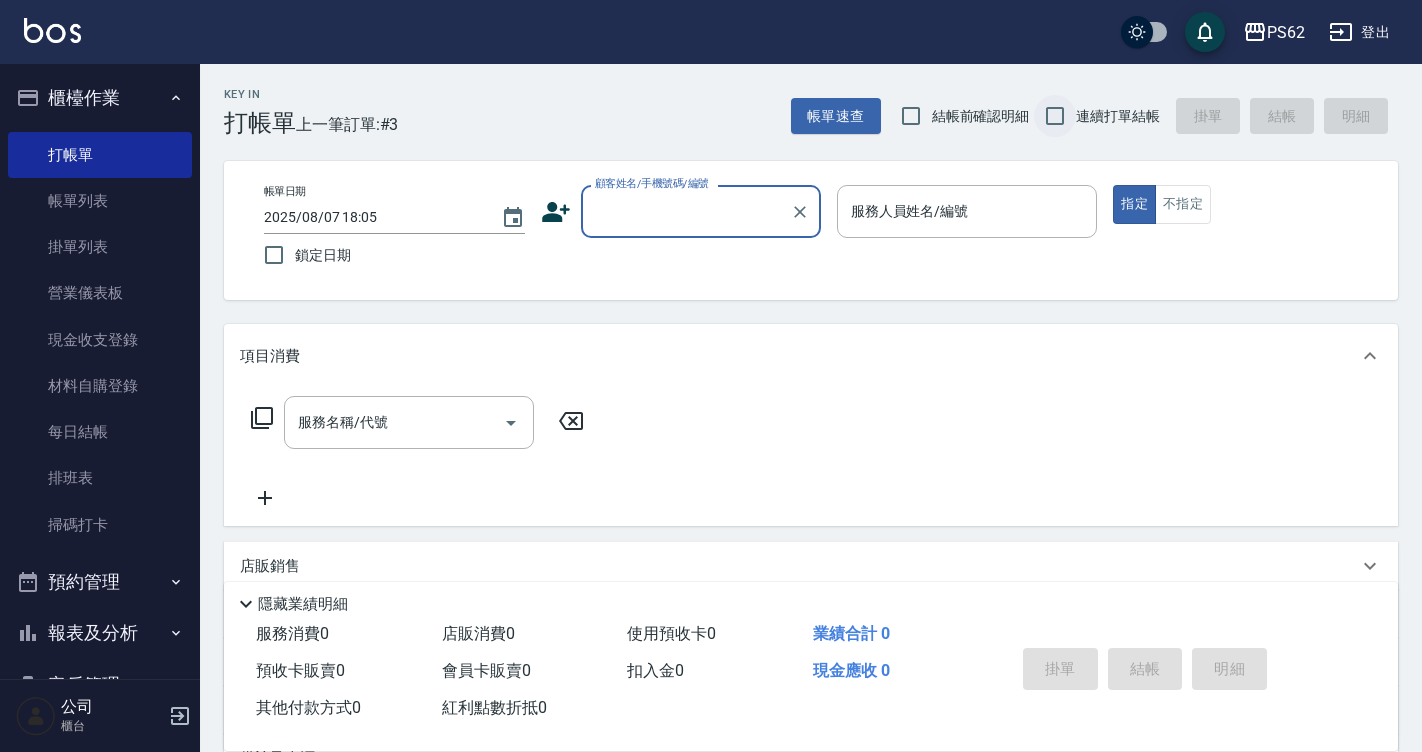 click on "連續打單結帳" at bounding box center (1055, 116) 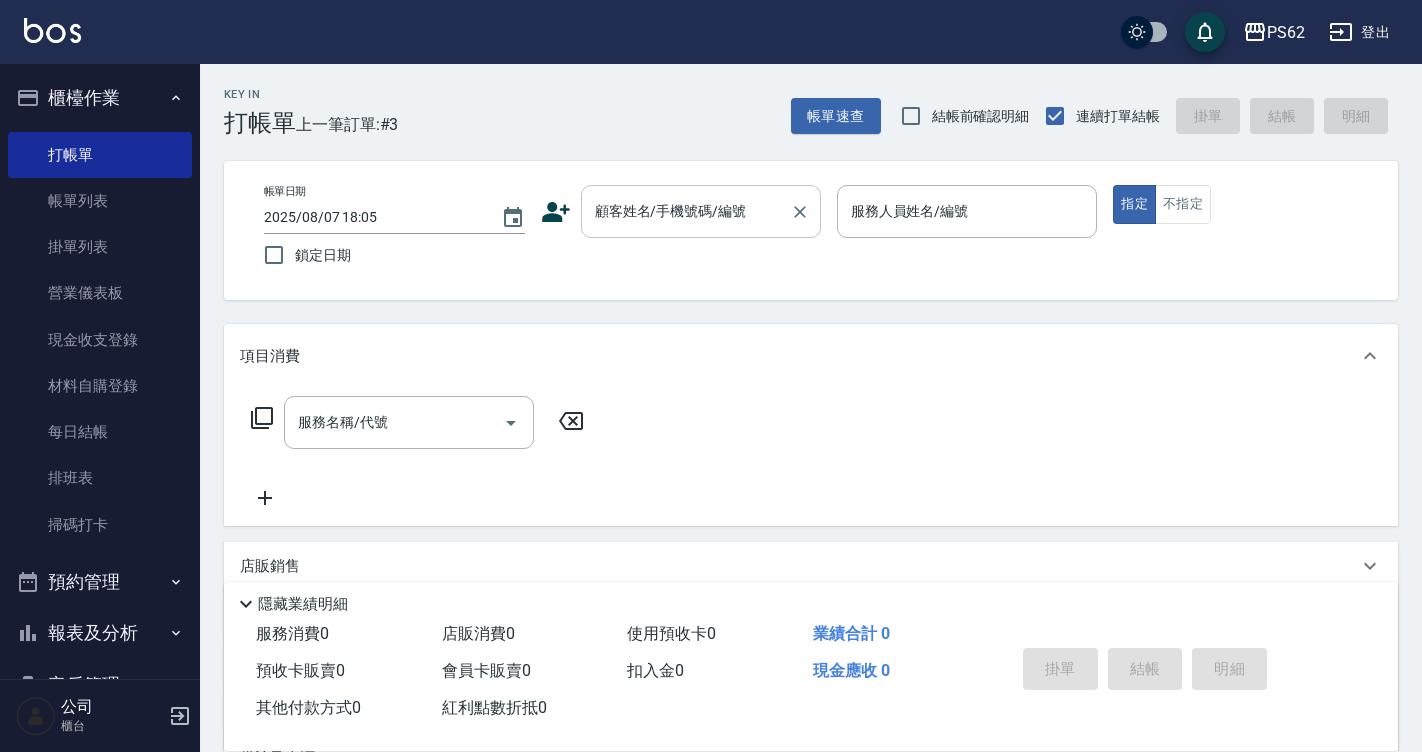 click on "顧客姓名/手機號碼/編號" at bounding box center (701, 211) 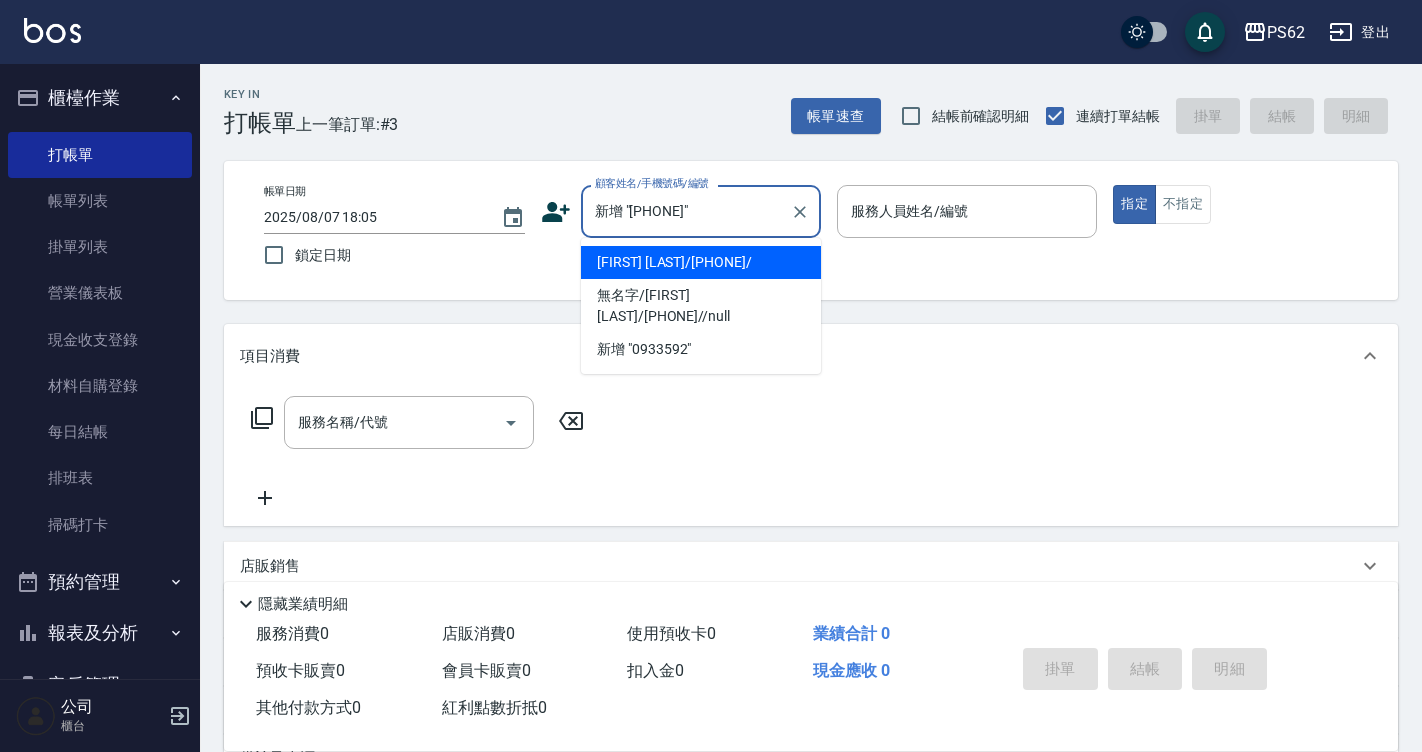 click on "[FIRST] [LAST]/[PHONE]/" at bounding box center (701, 262) 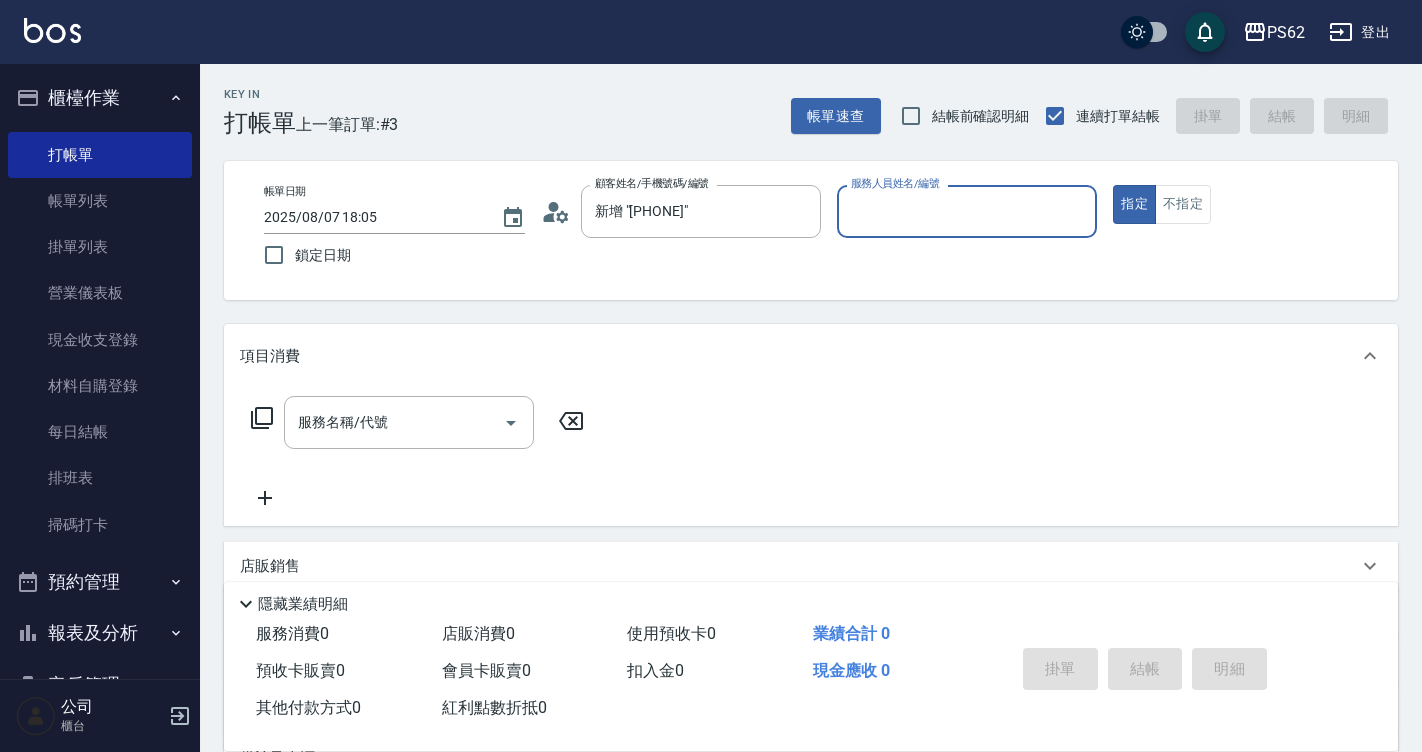 type on "[FIRST] [LAST]/[PHONE]/" 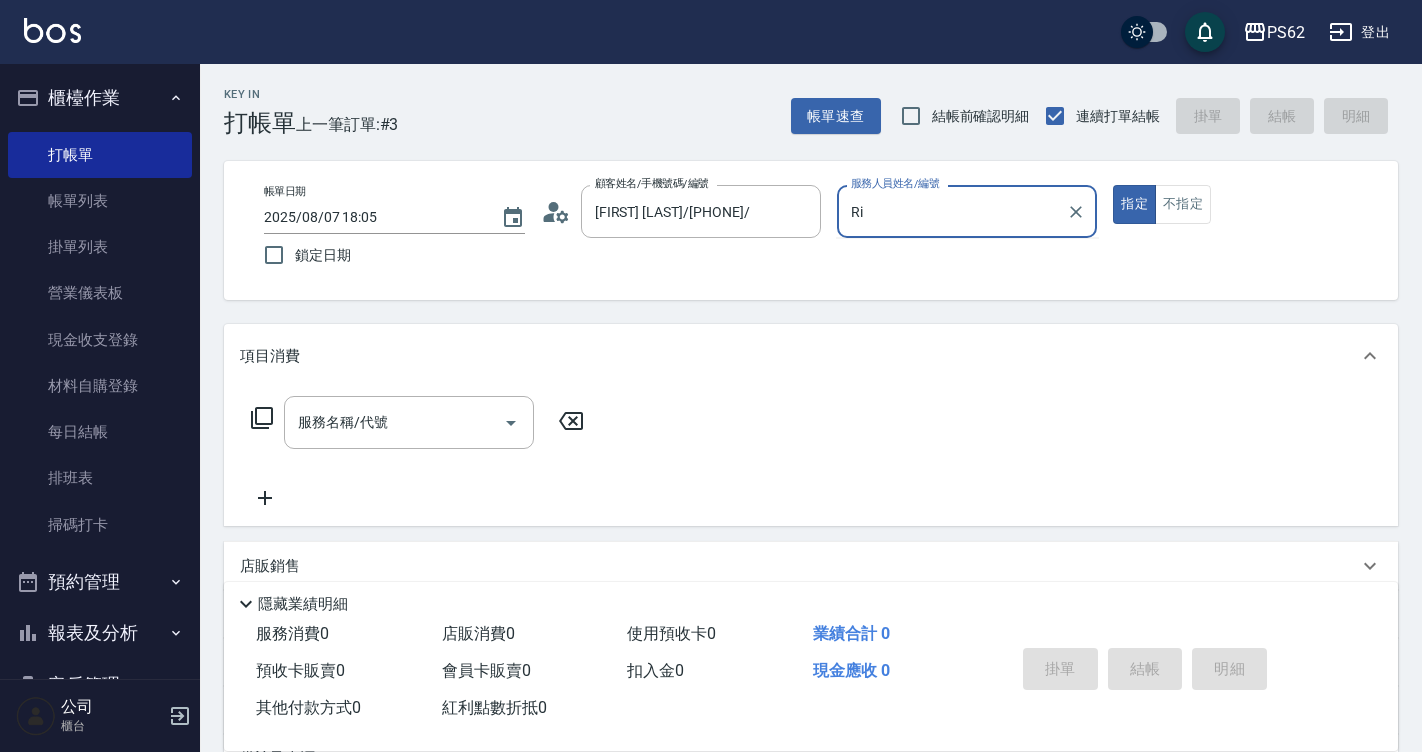 type on "R" 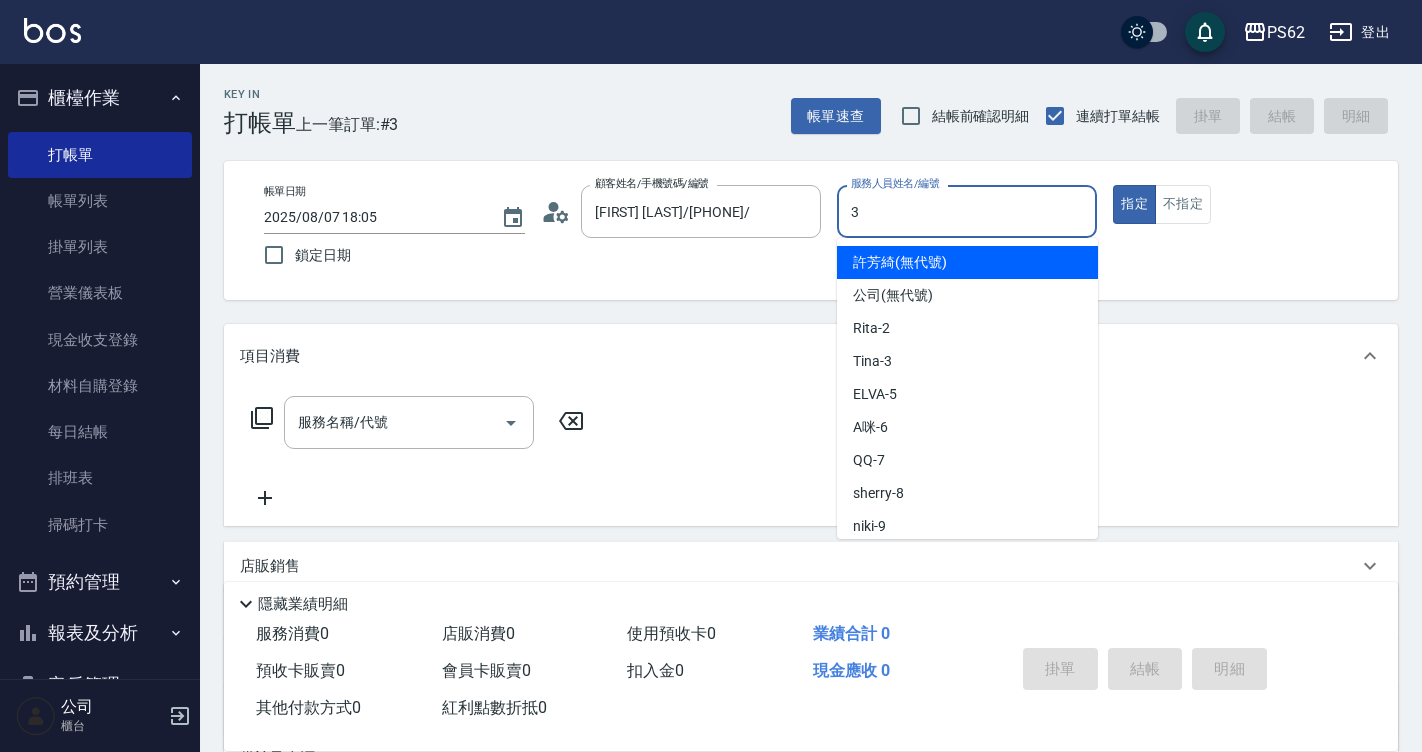 type on "Tina-3" 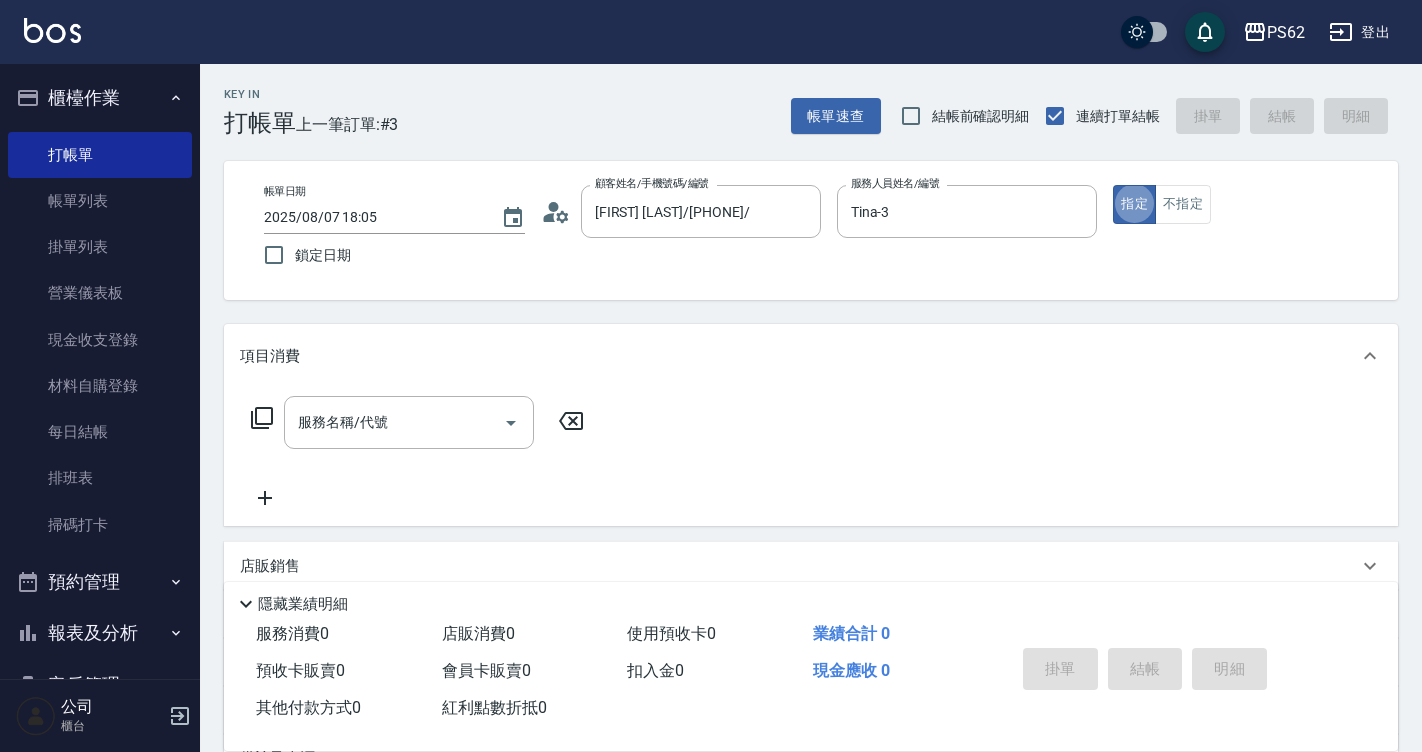 type on "true" 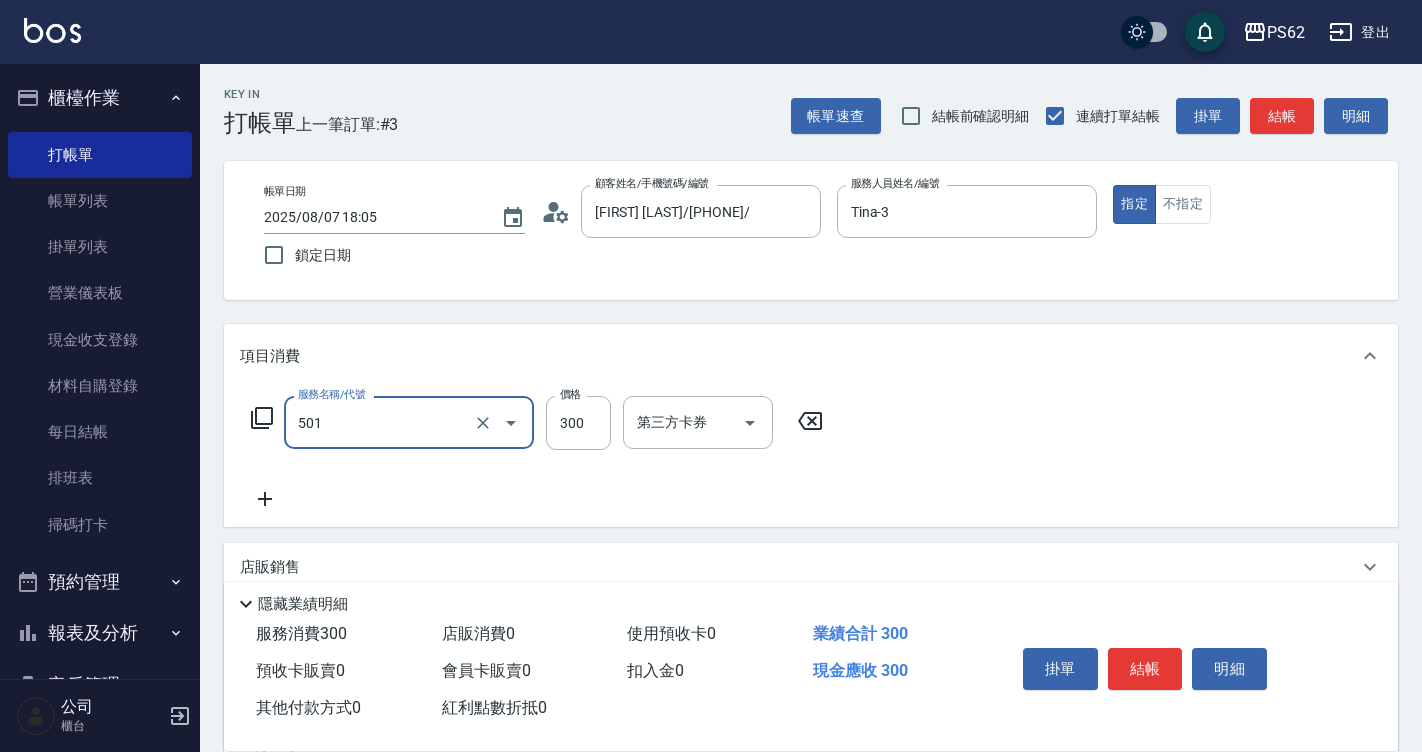 type on "自備護髮(501)" 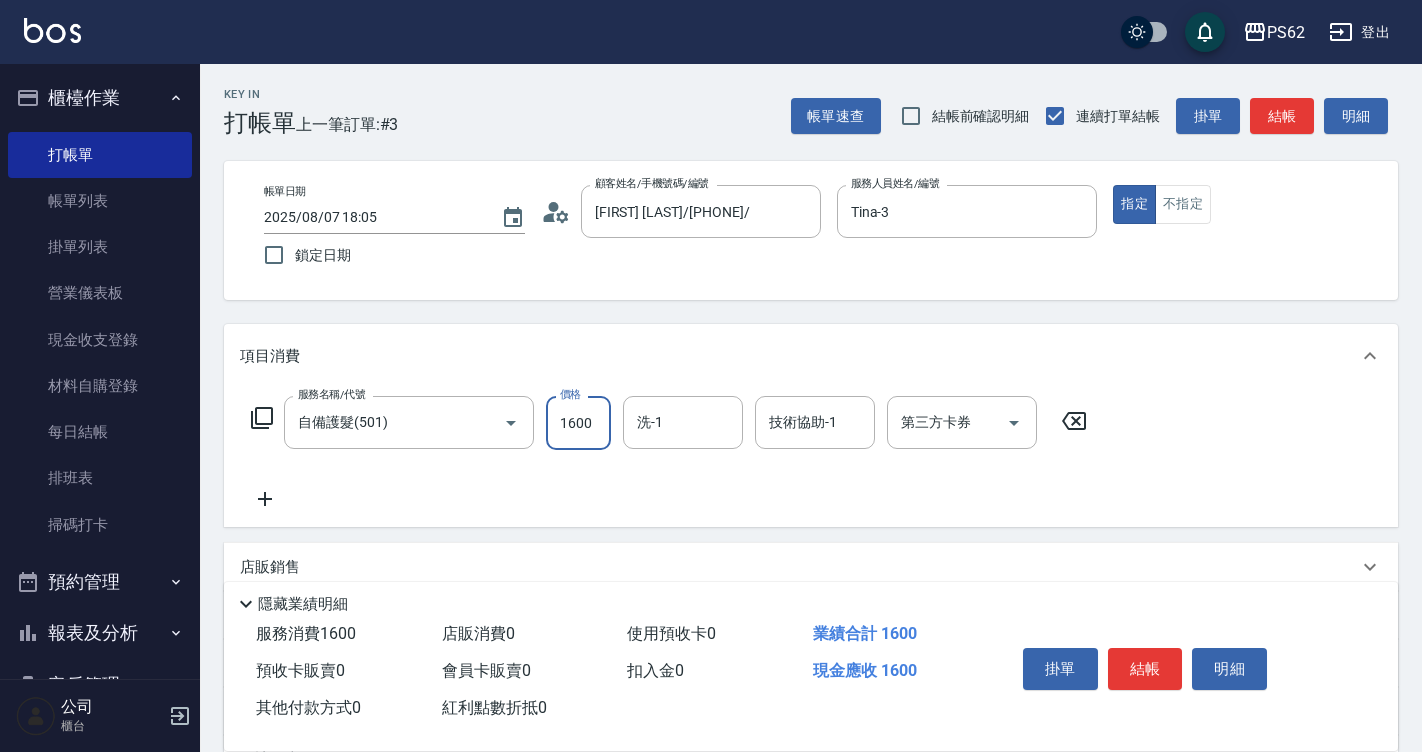 type on "1600" 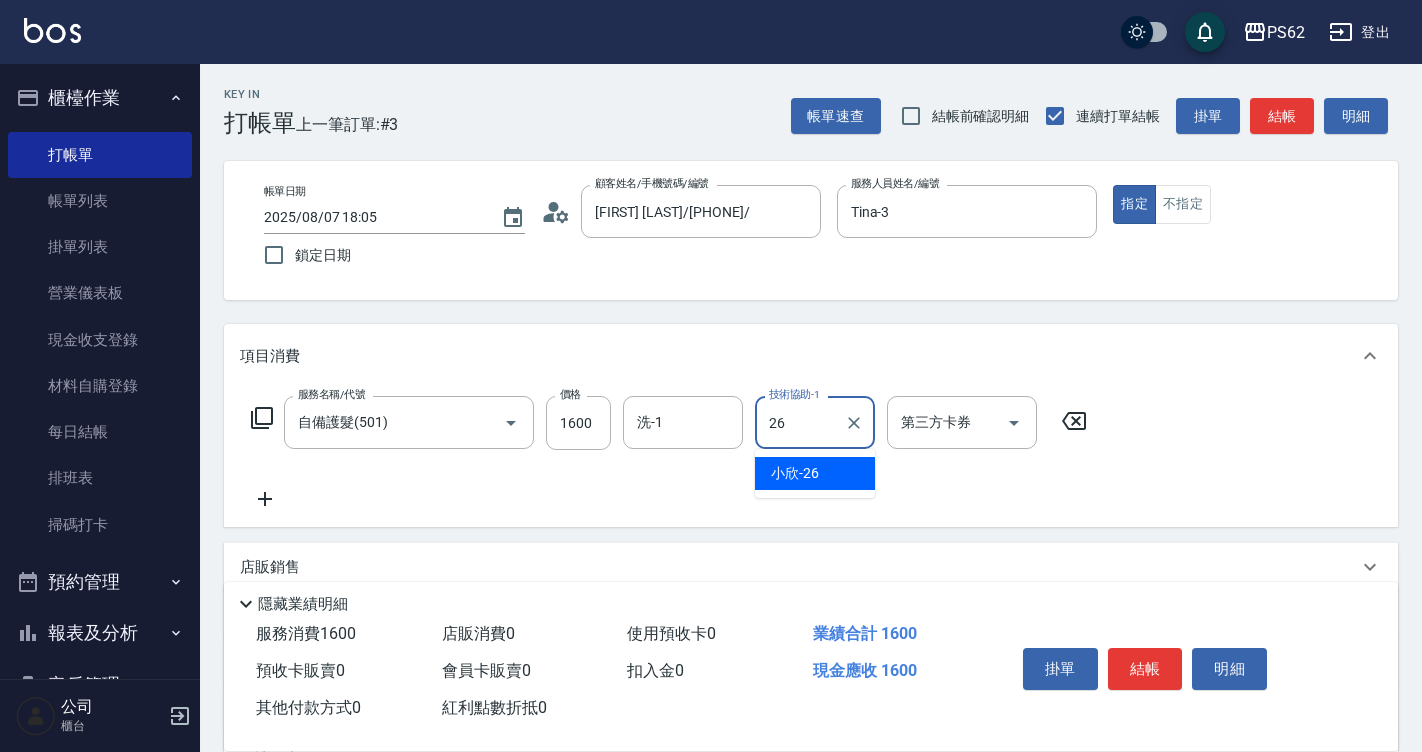 type on "小欣-26" 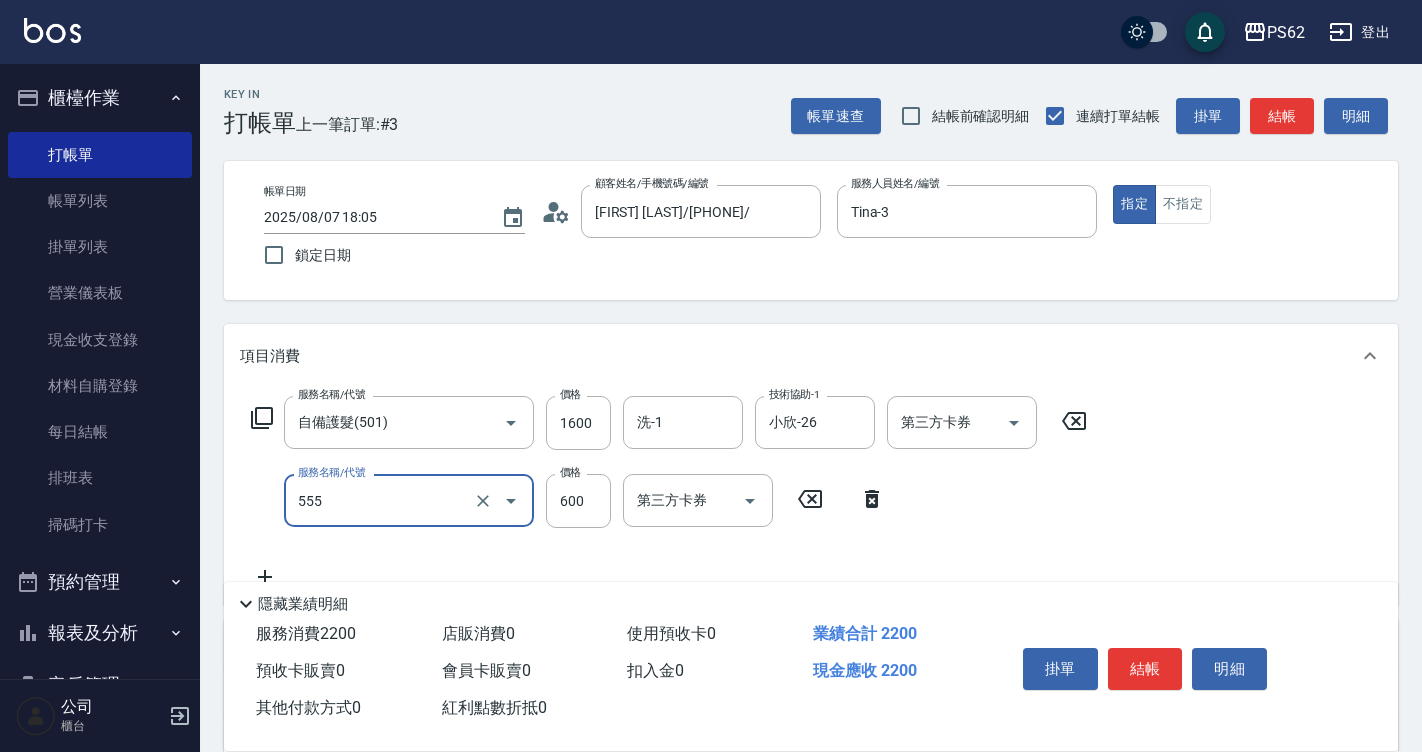 type on "去角質(555)" 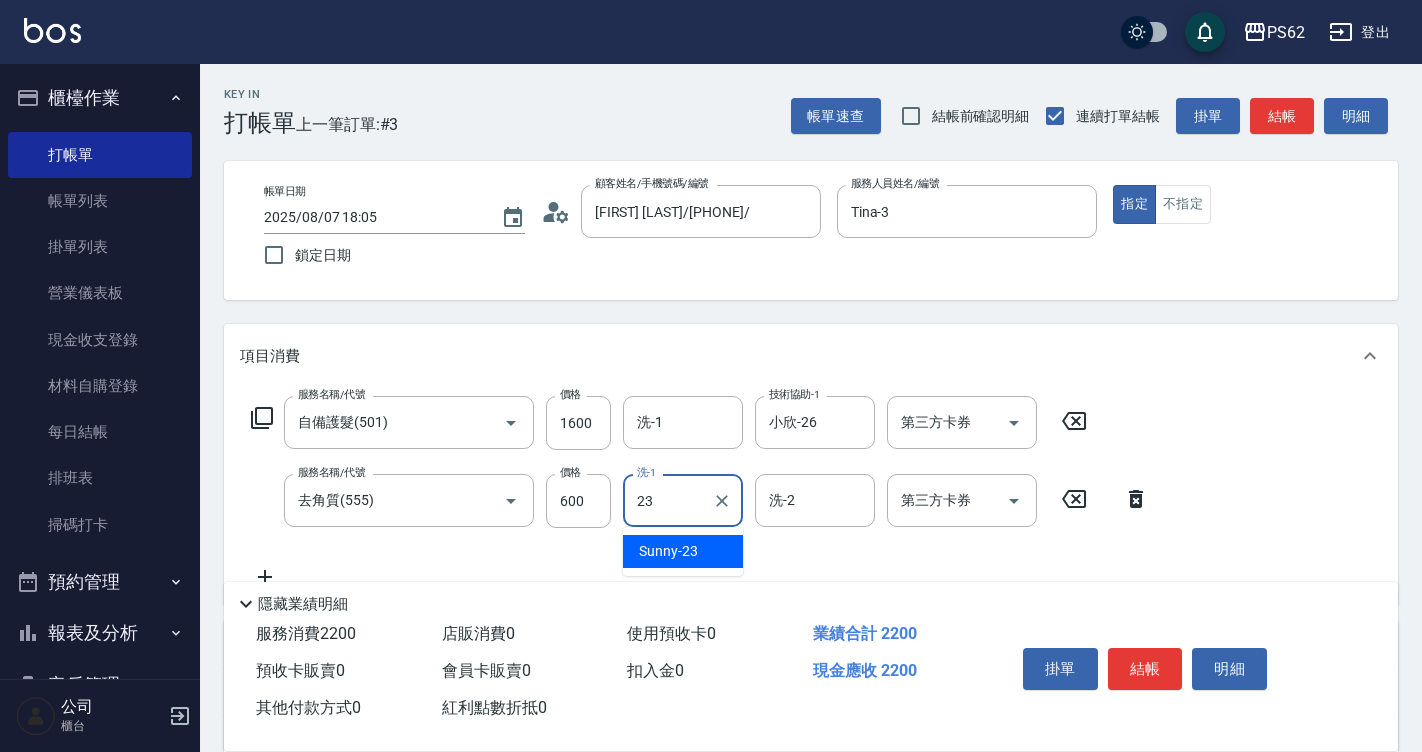 type on "Sunny-23" 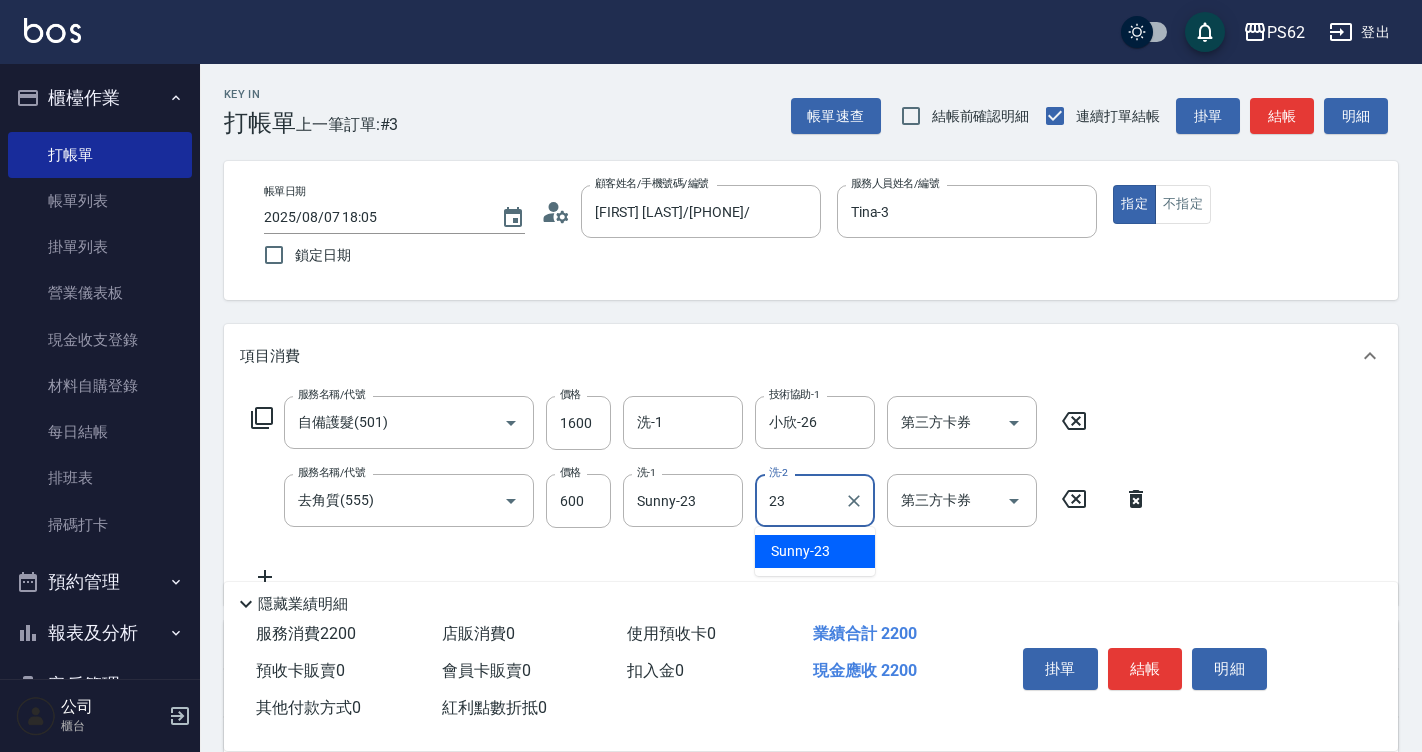 type on "Sunny-23" 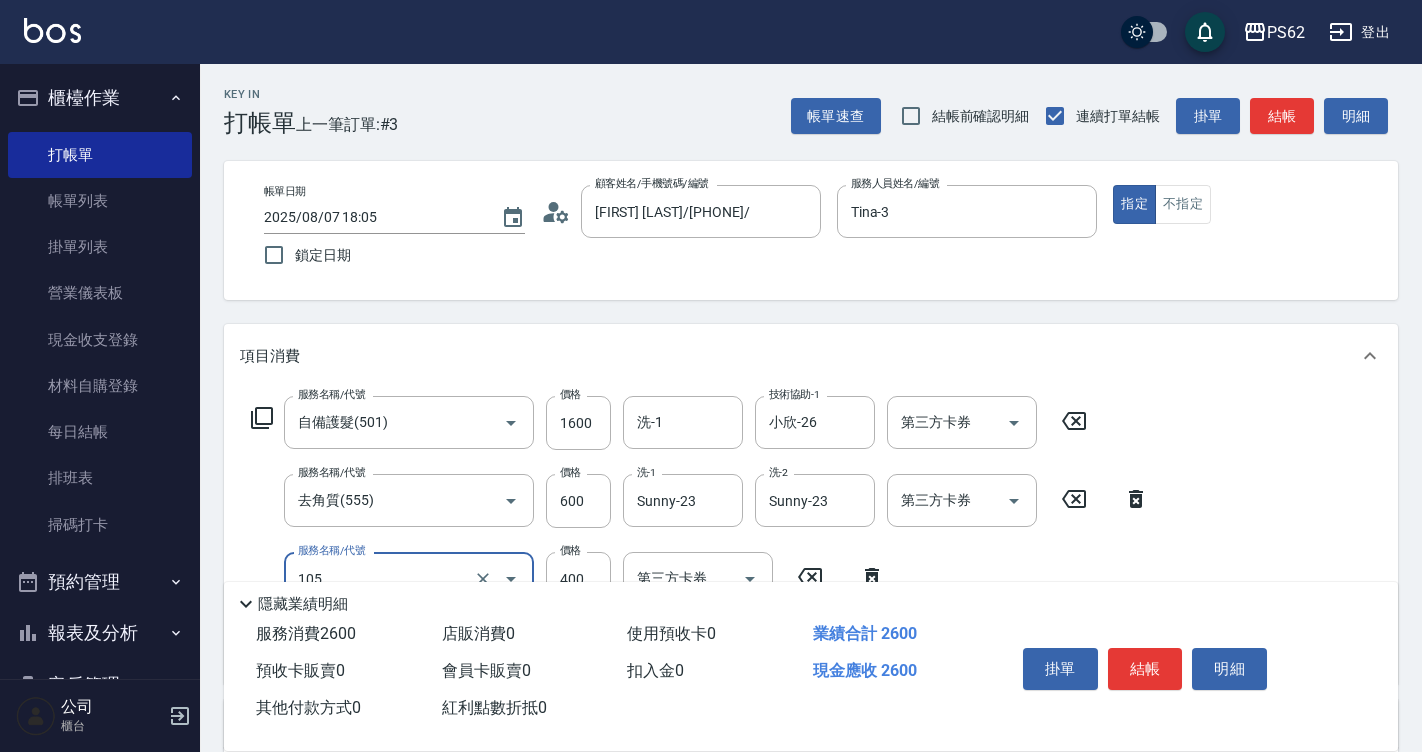 type on "A級單剪400(105)" 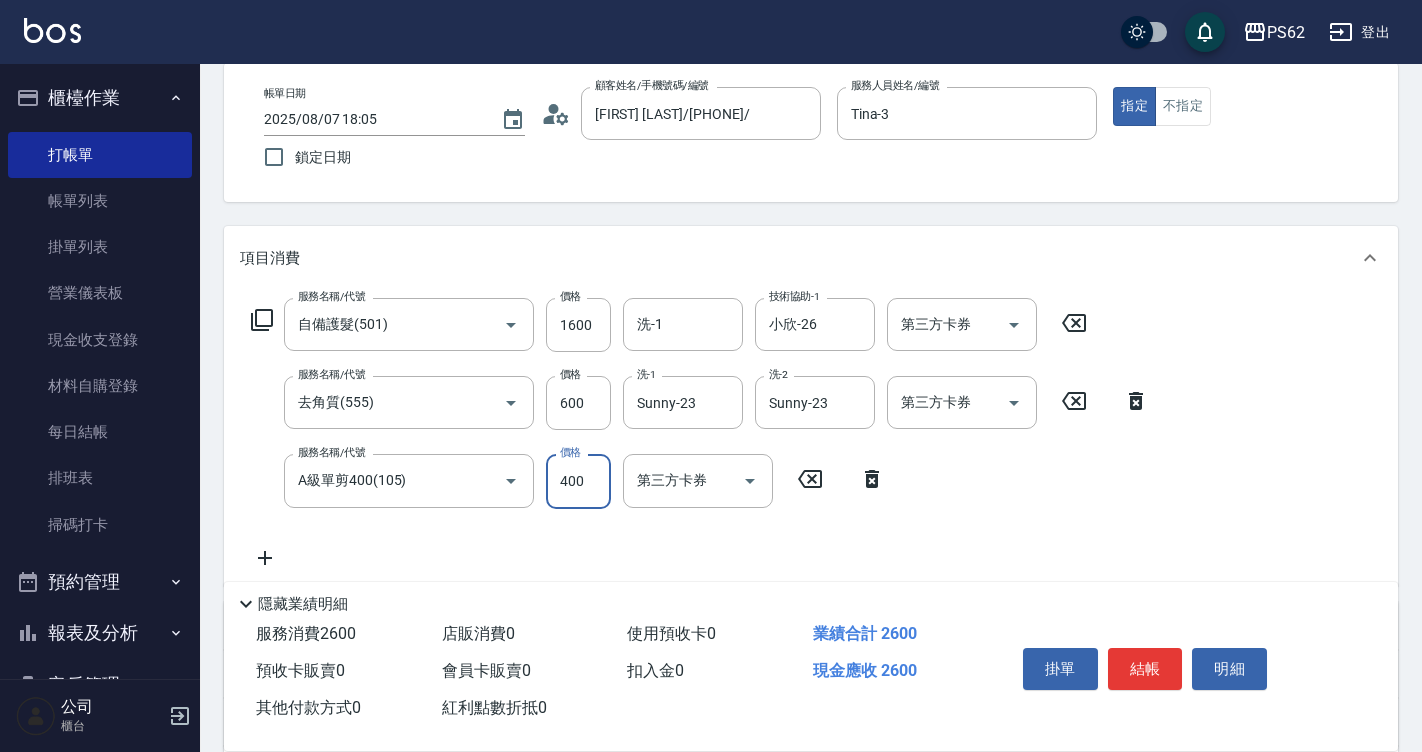 scroll, scrollTop: 300, scrollLeft: 0, axis: vertical 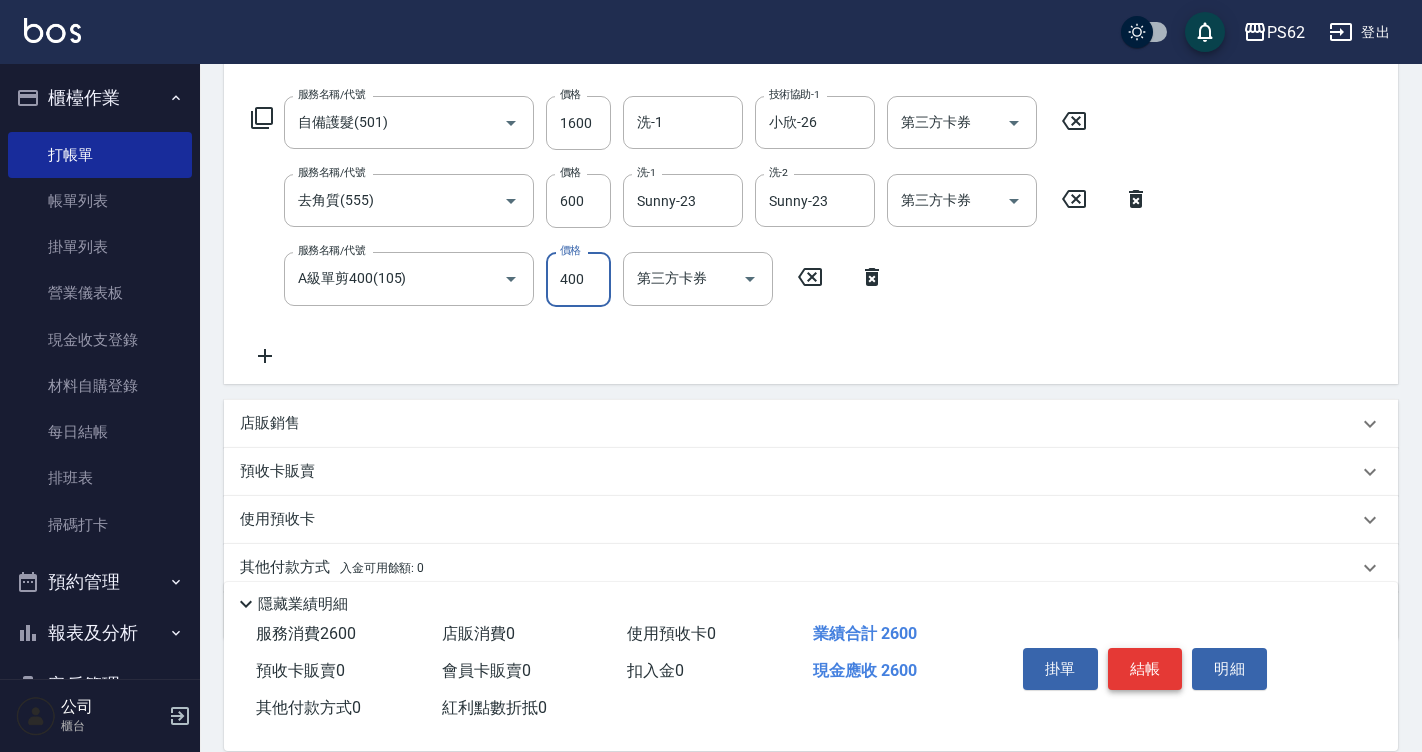 click on "結帳" at bounding box center [1145, 669] 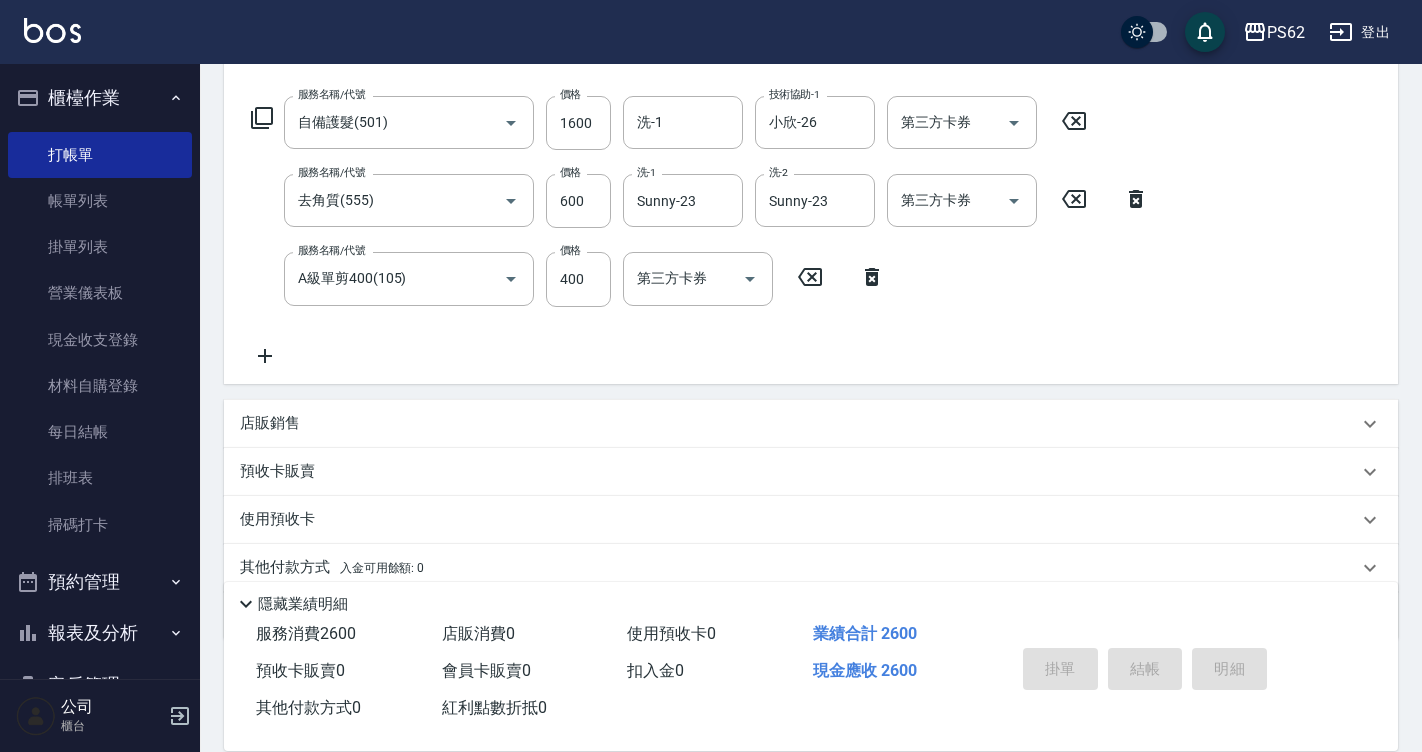 type on "2025/08/07 18:06" 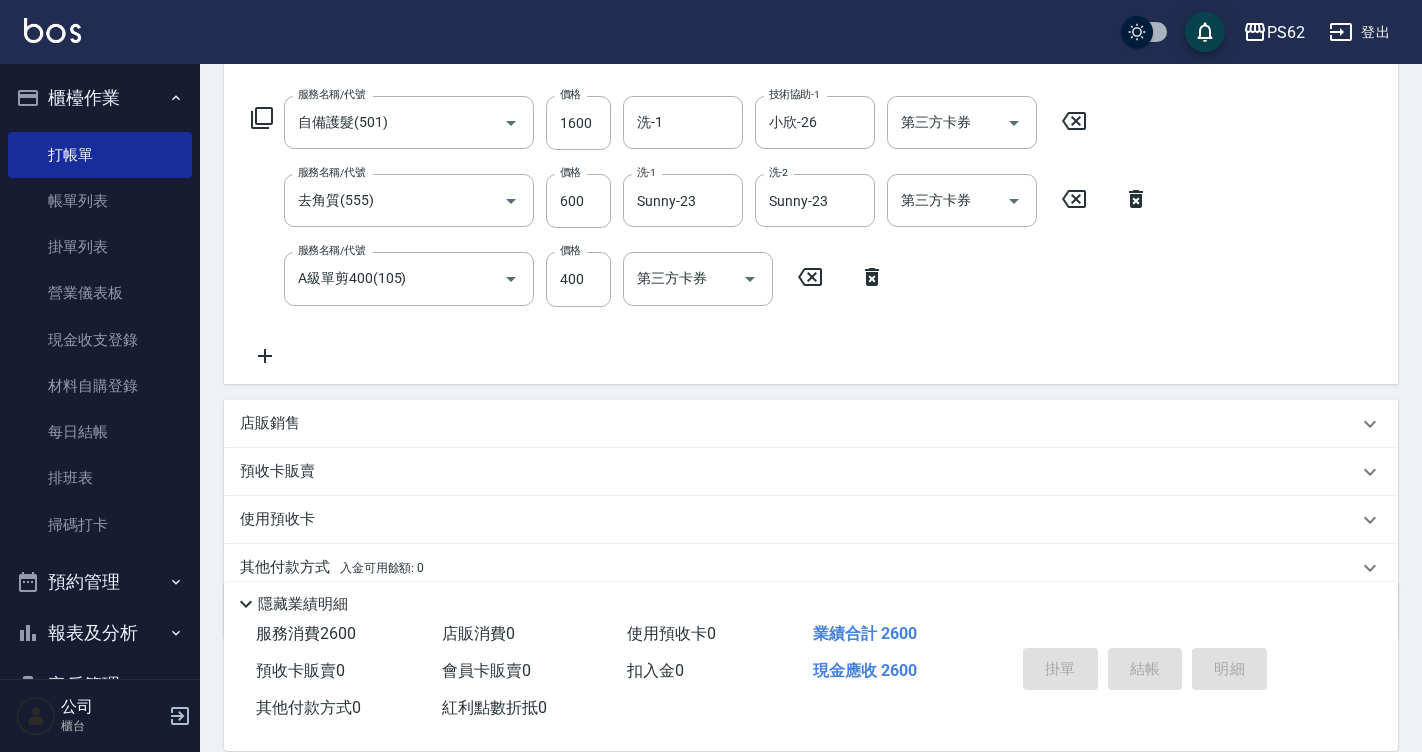 type 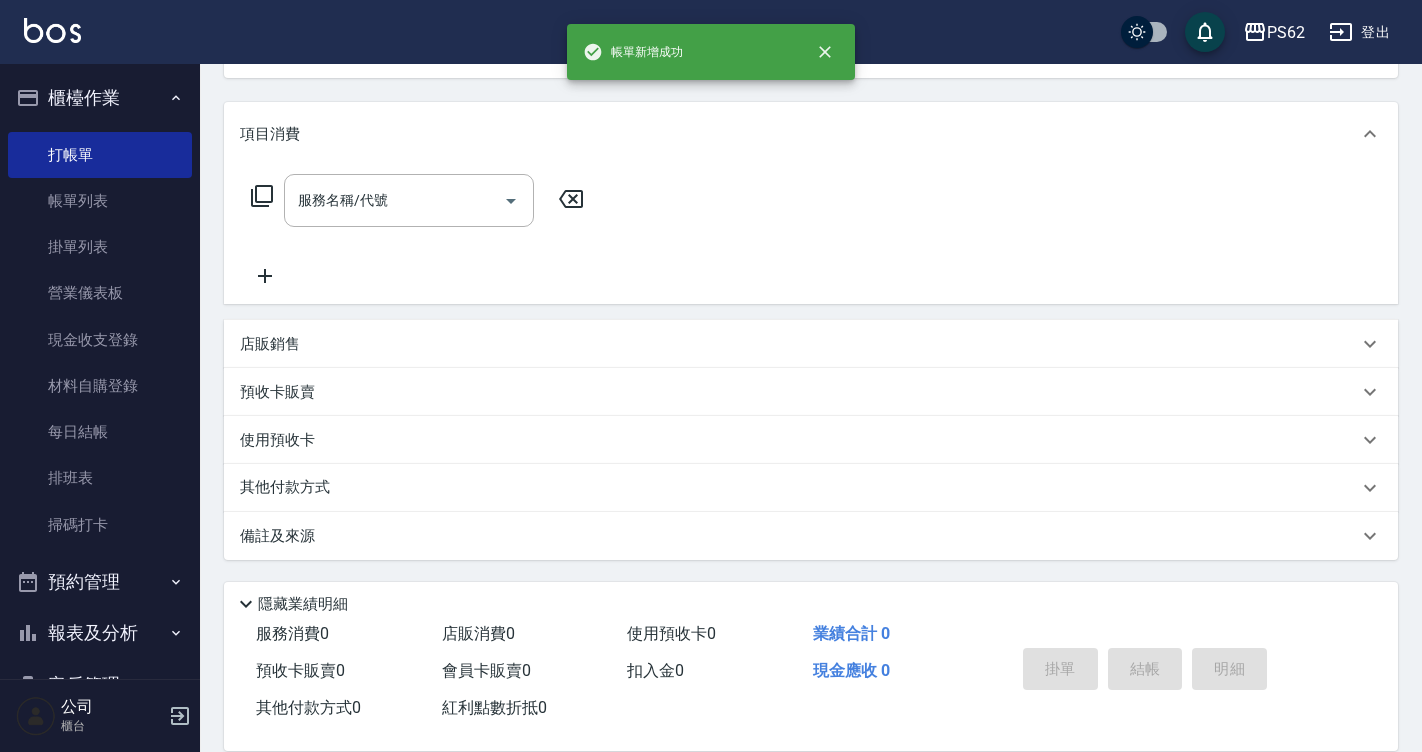 scroll, scrollTop: 0, scrollLeft: 0, axis: both 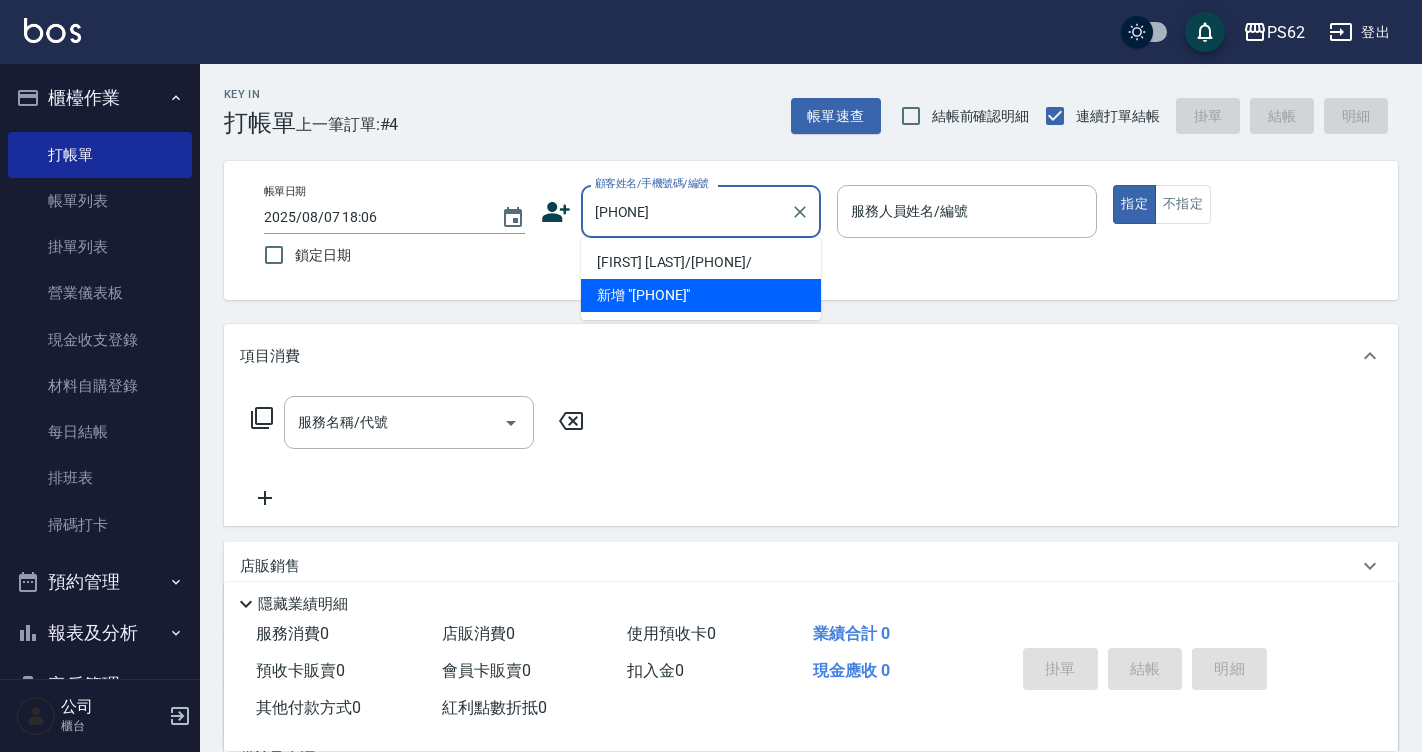 click on "[FIRST] [LAST]/[PHONE]/" at bounding box center (701, 262) 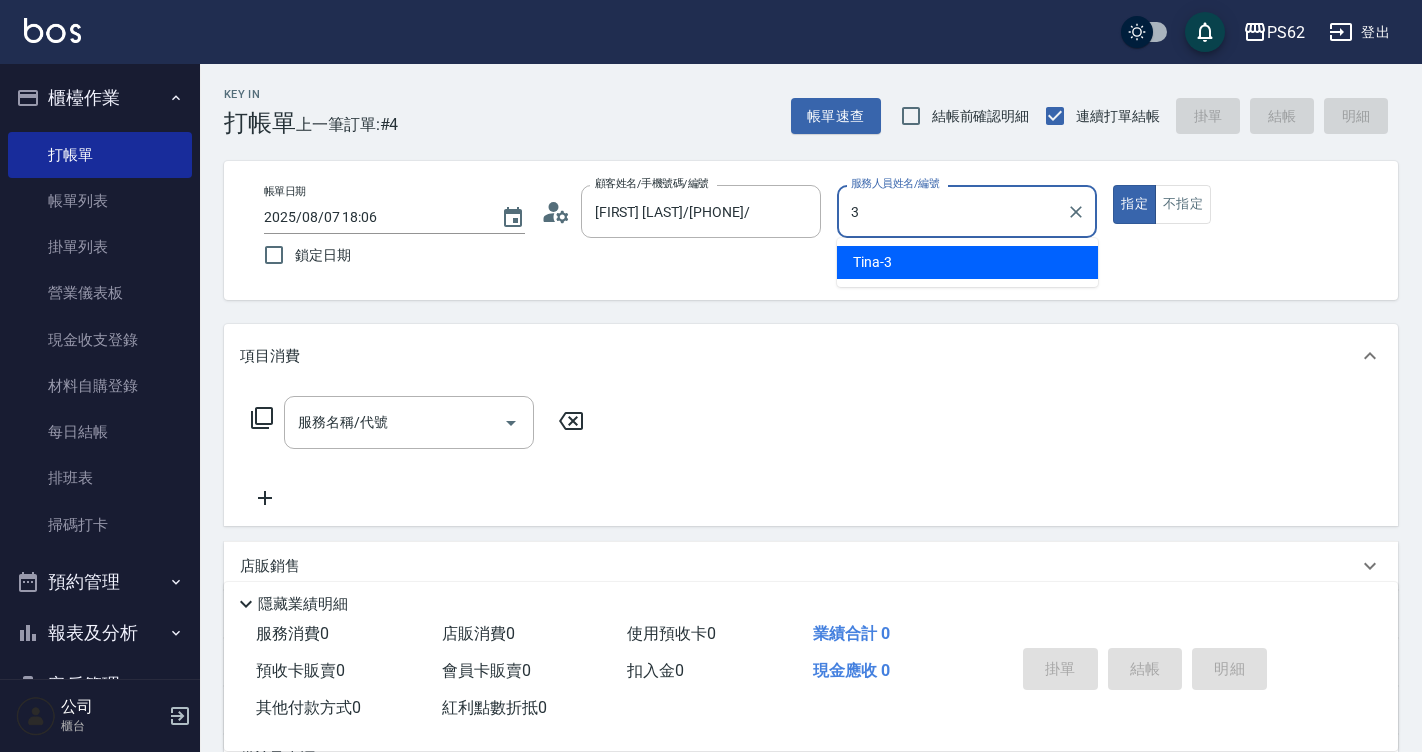 type on "Tina-3" 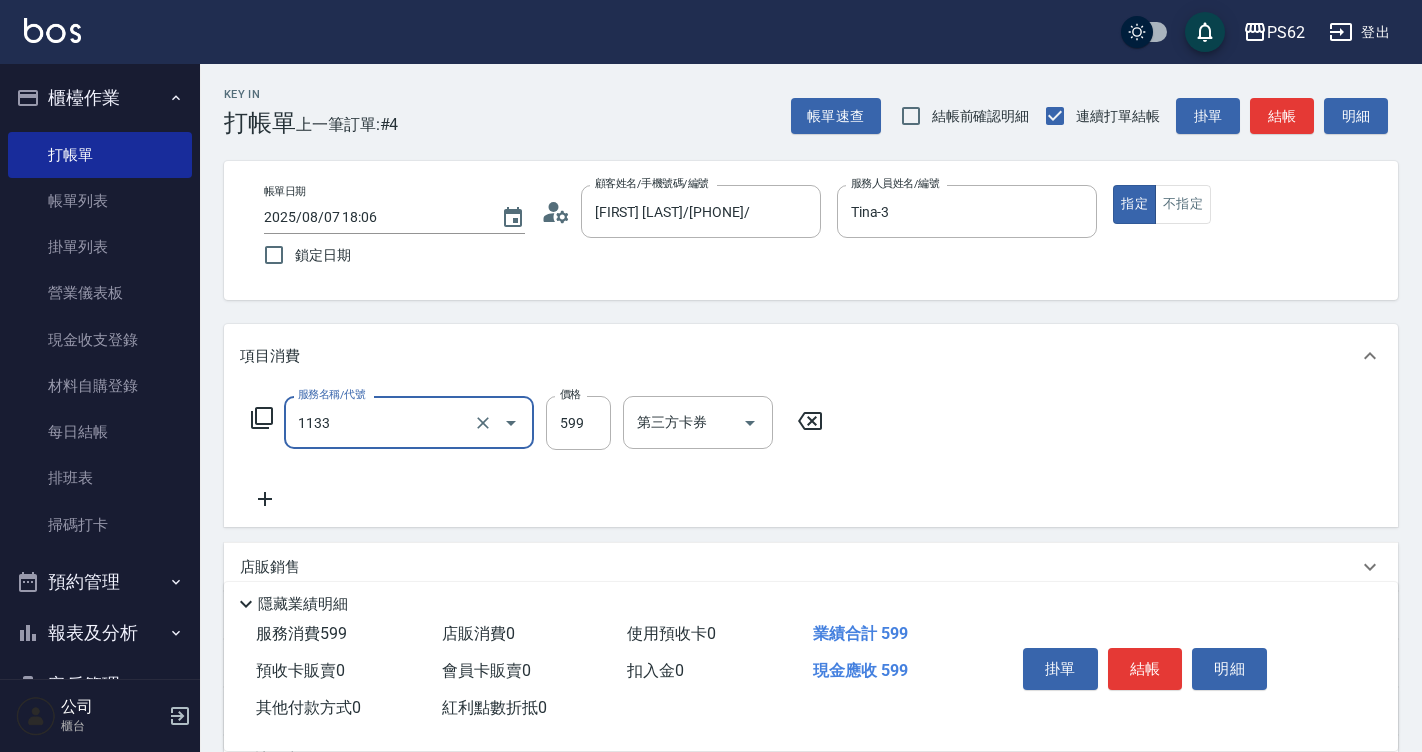 type on "洗剪去角質(1133)" 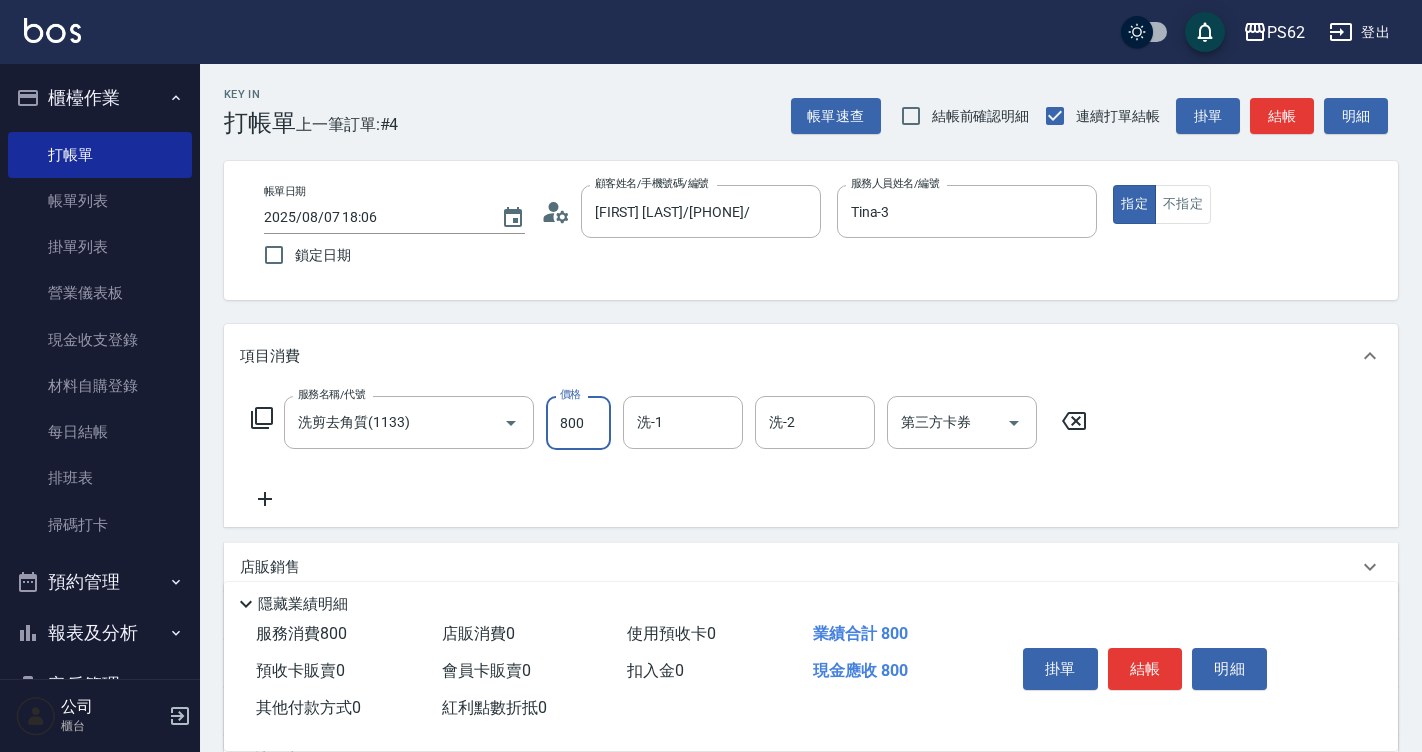 type on "800" 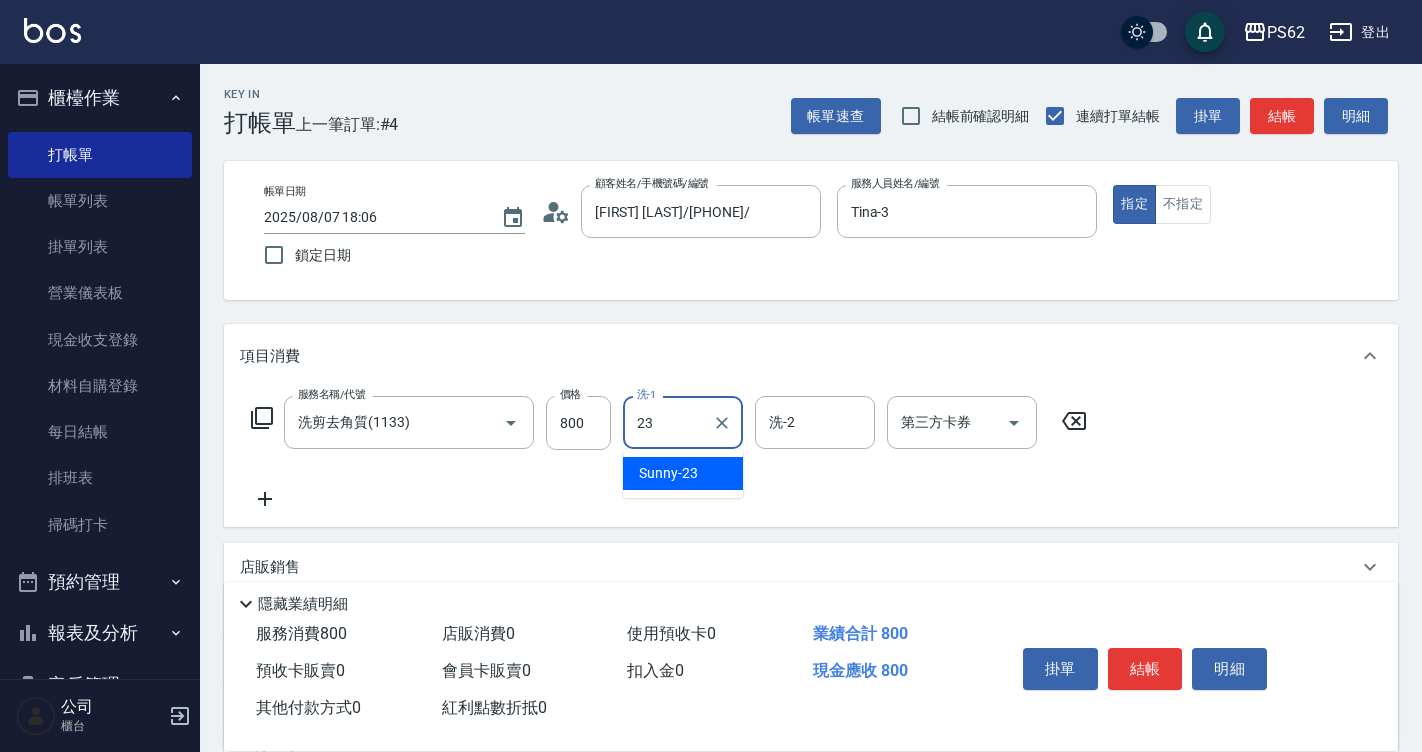 type on "Sunny-23" 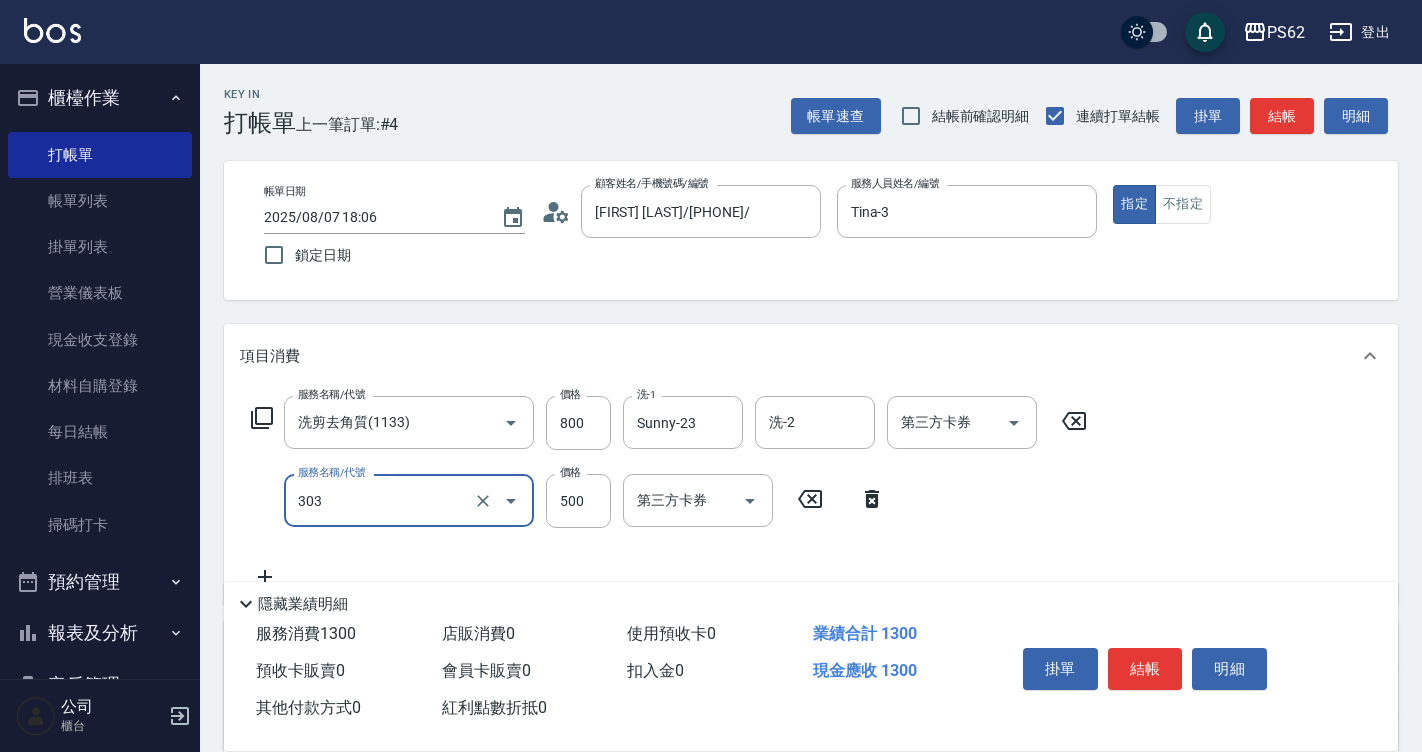 type on "局部燙(303)" 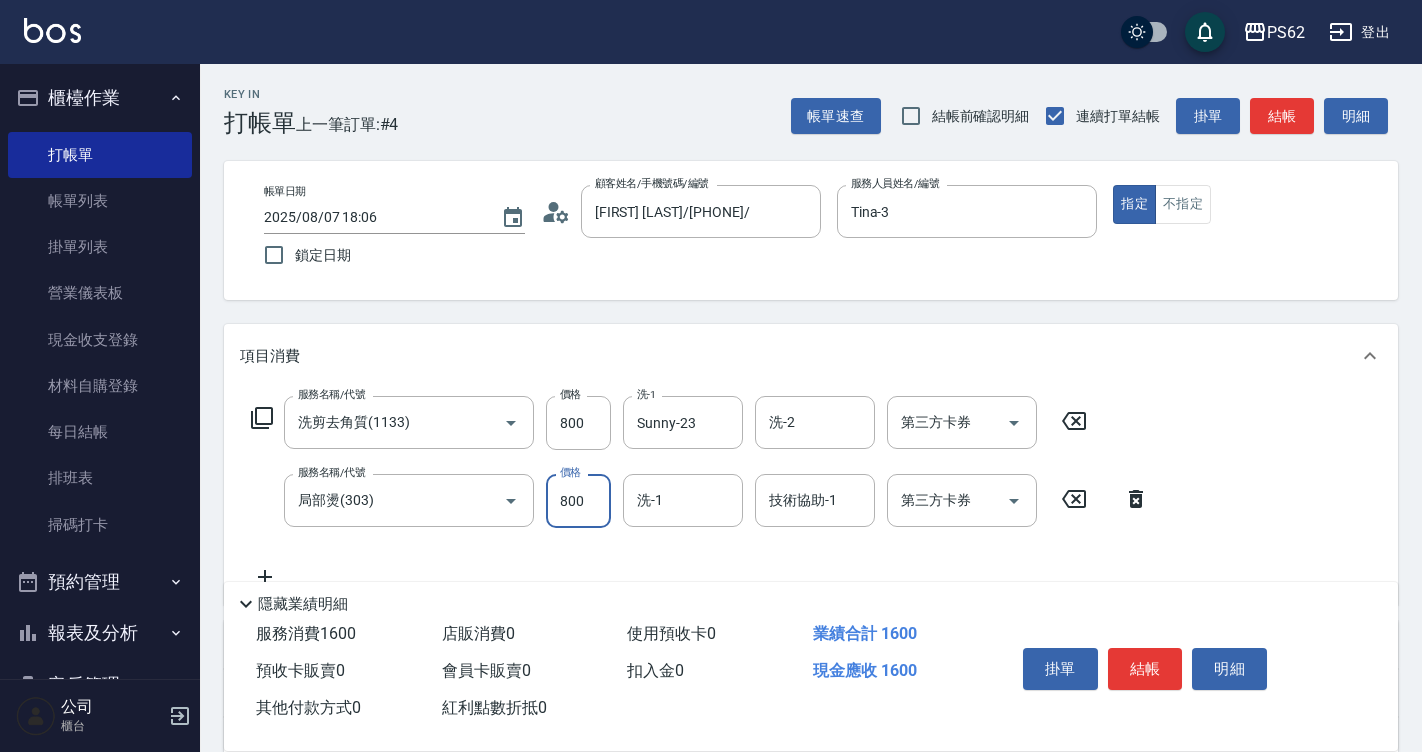 type on "800" 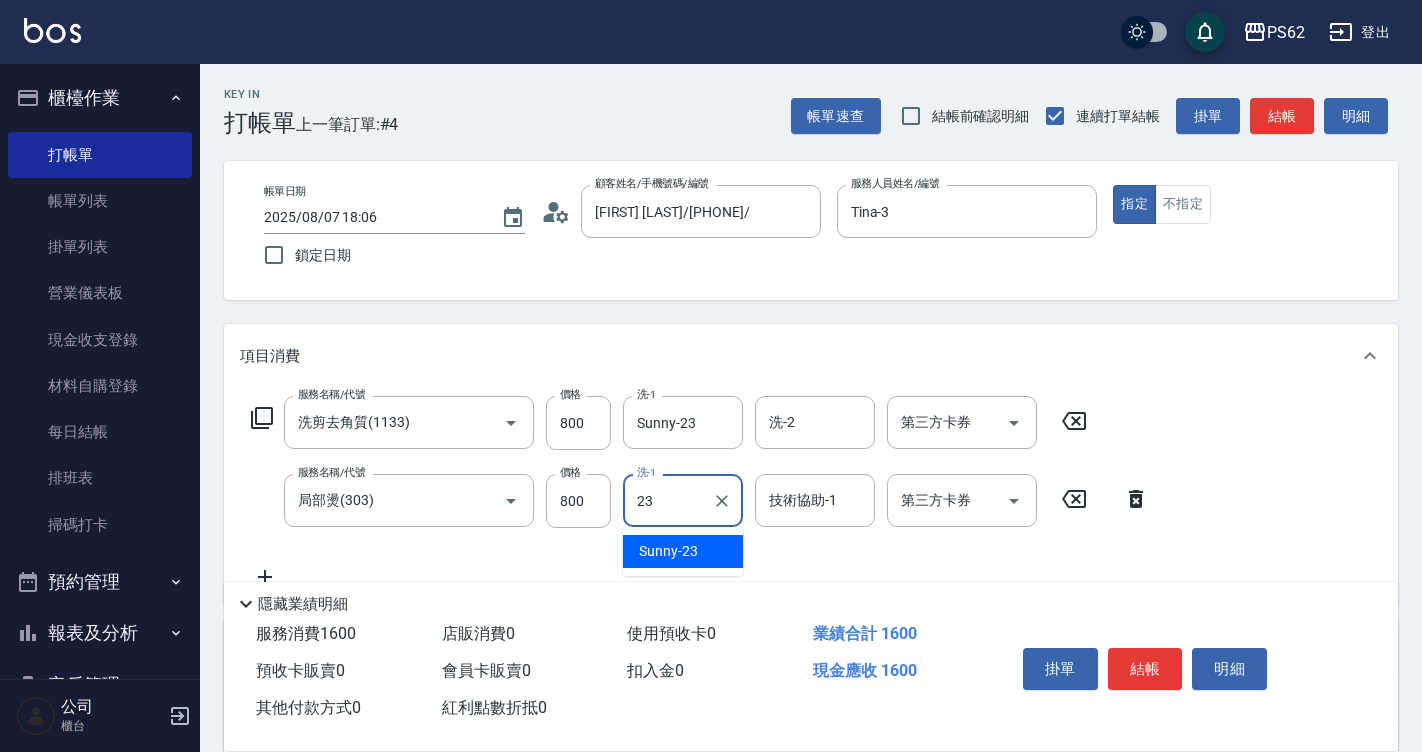 type on "Sunny-23" 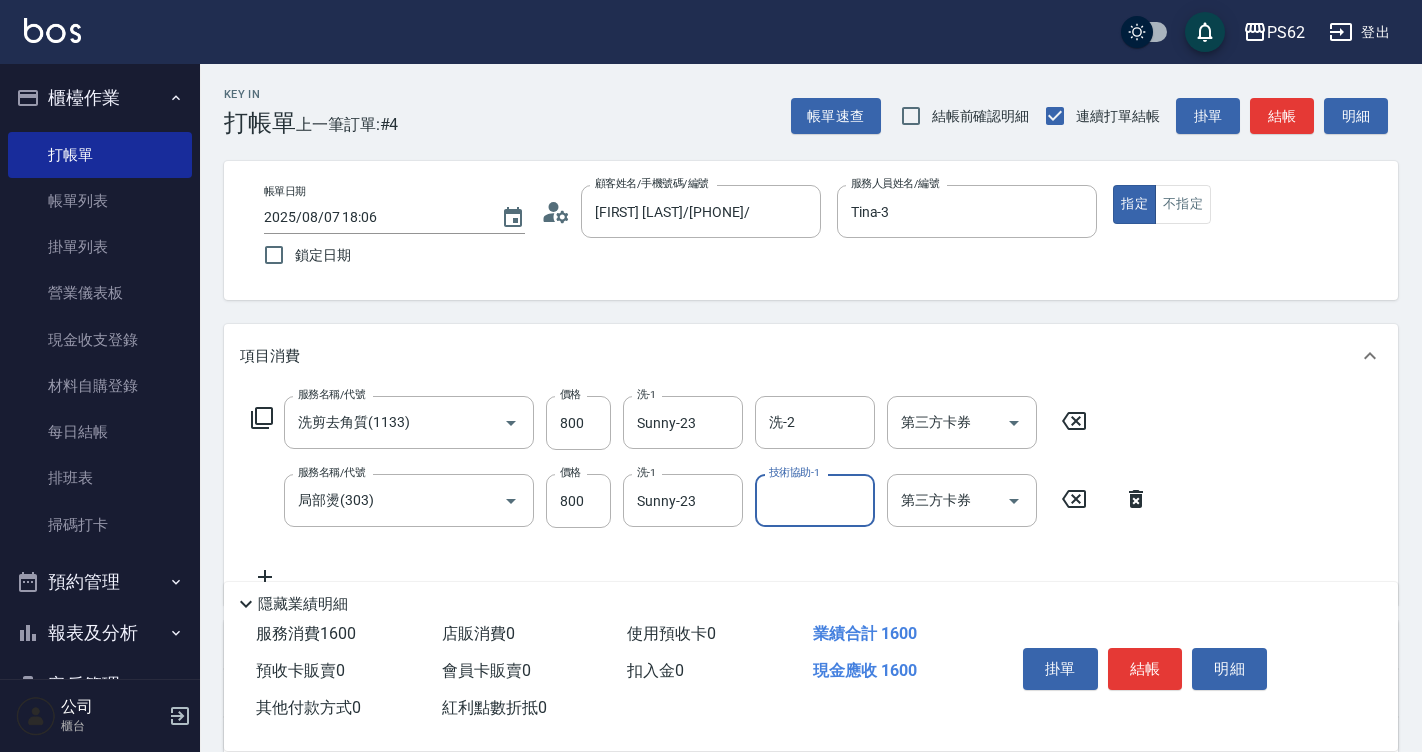 drag, startPoint x: 1157, startPoint y: 655, endPoint x: 1159, endPoint y: 616, distance: 39.051247 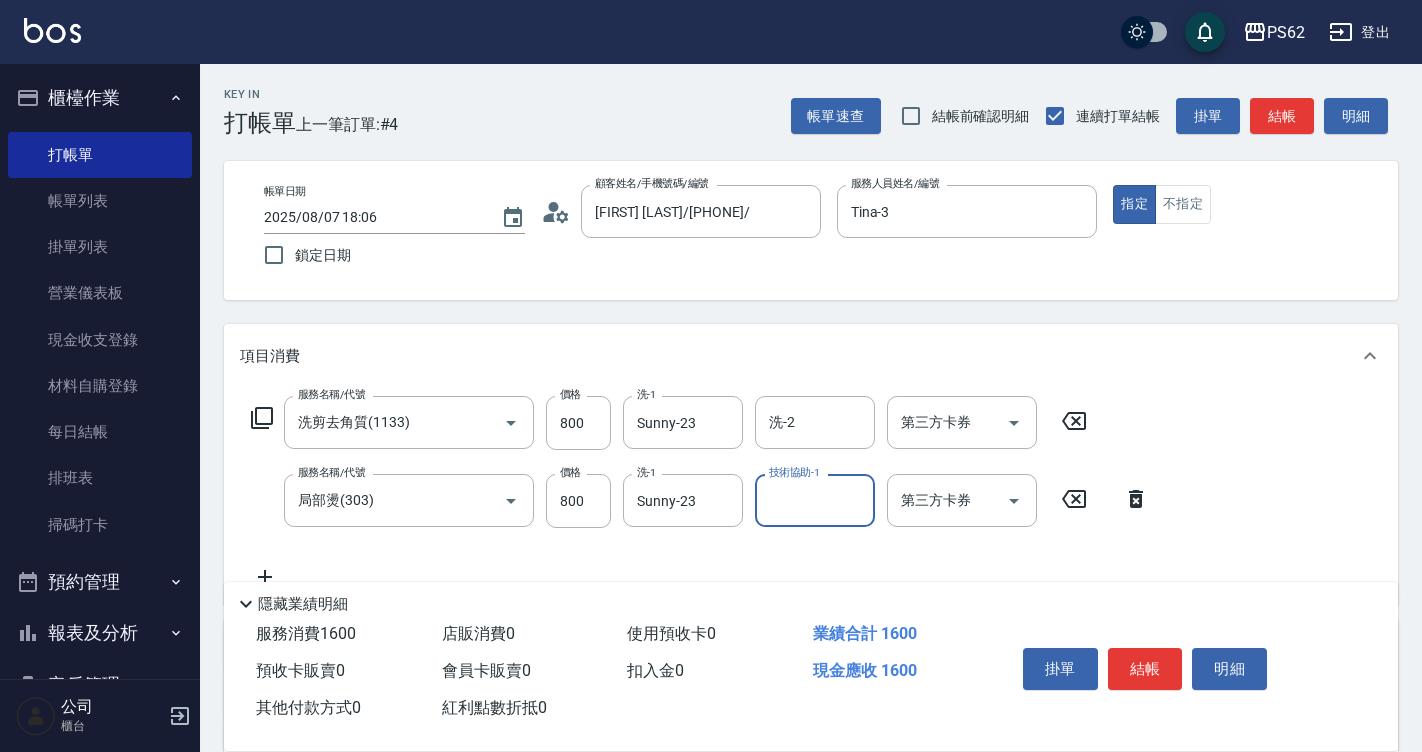 click on "結帳" at bounding box center [1145, 669] 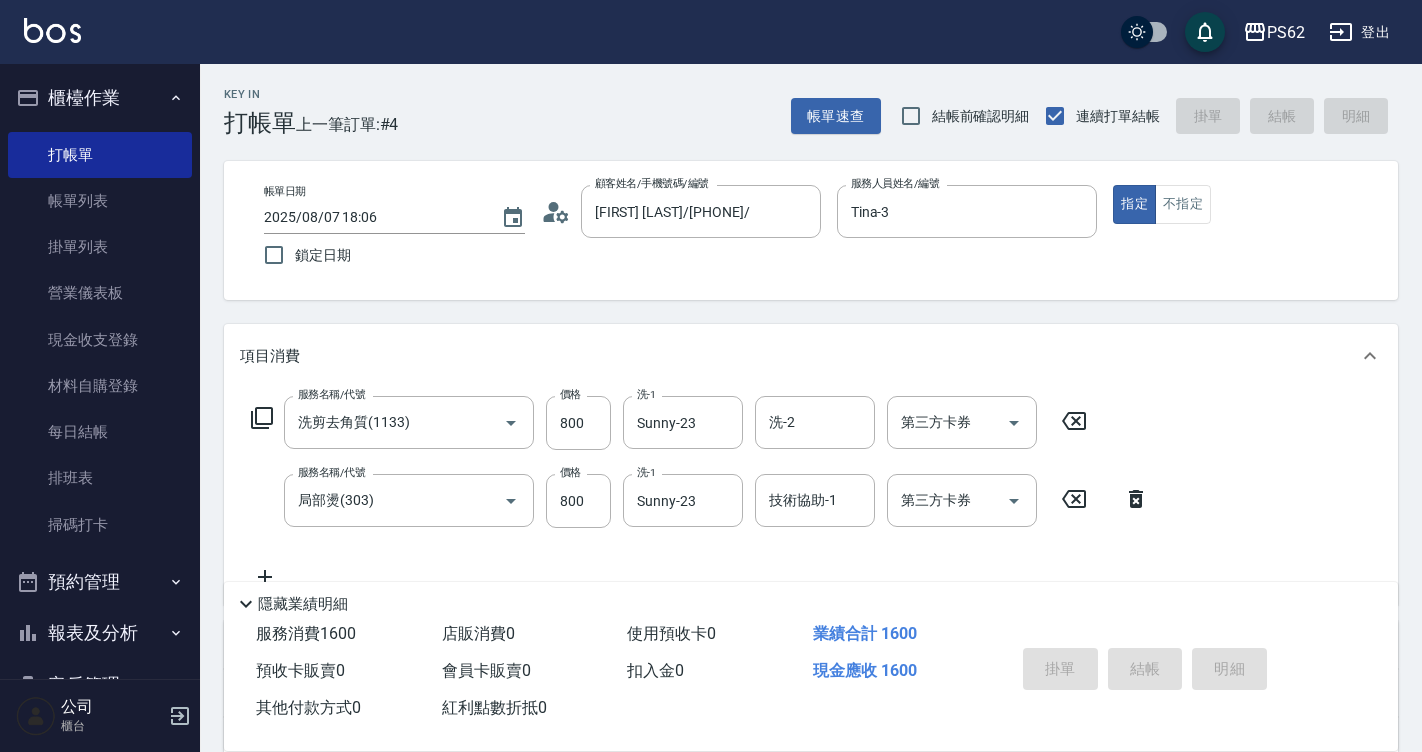 type 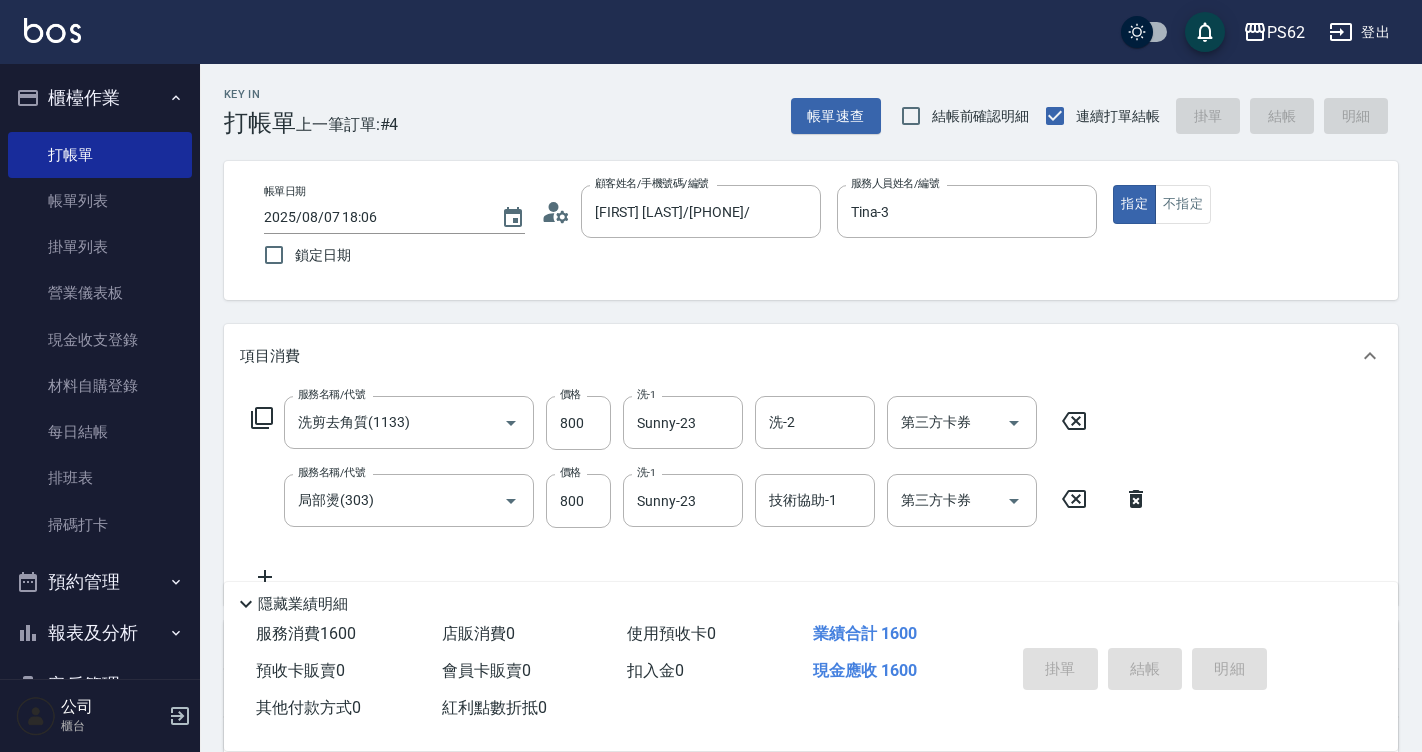 type 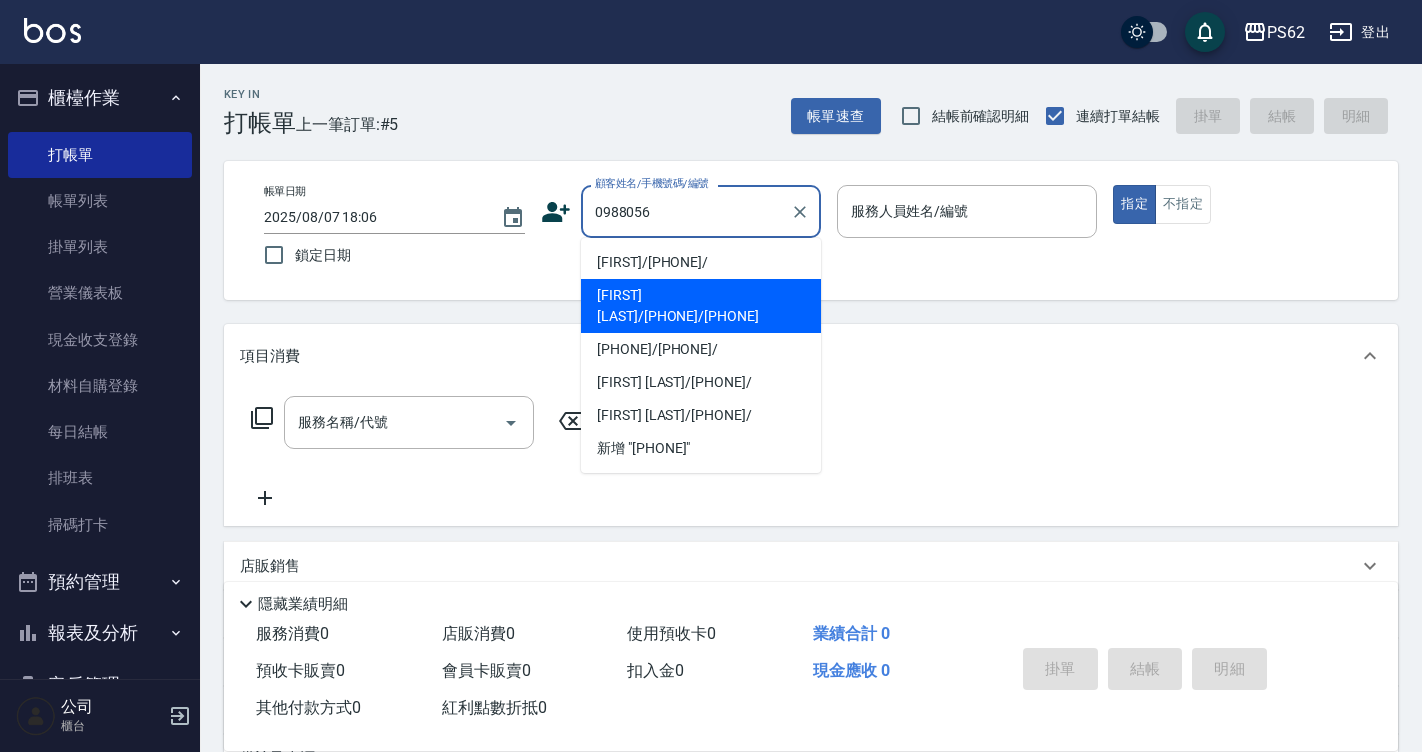 click on "[FIRST] [LAST]/[PHONE]/[PHONE]" at bounding box center (701, 306) 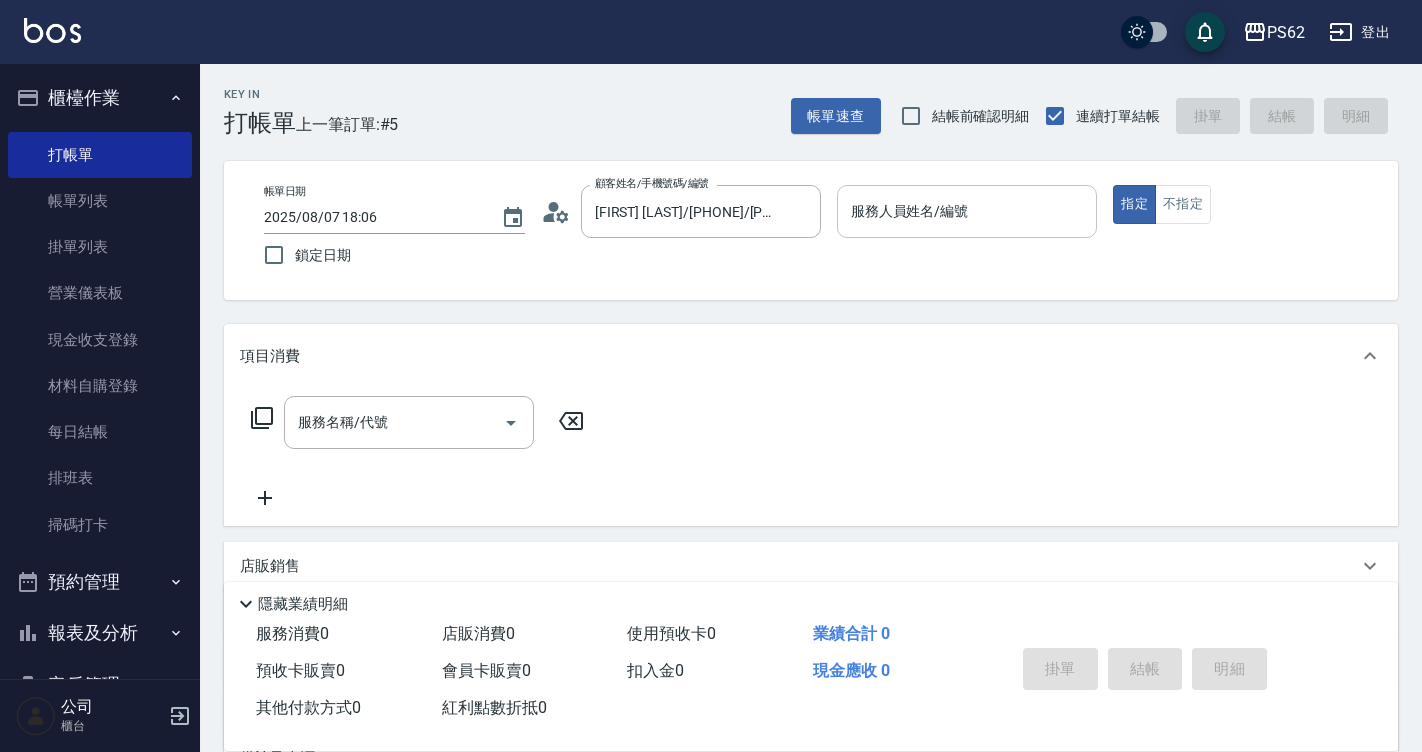 click on "服務人員姓名/編號" at bounding box center [967, 211] 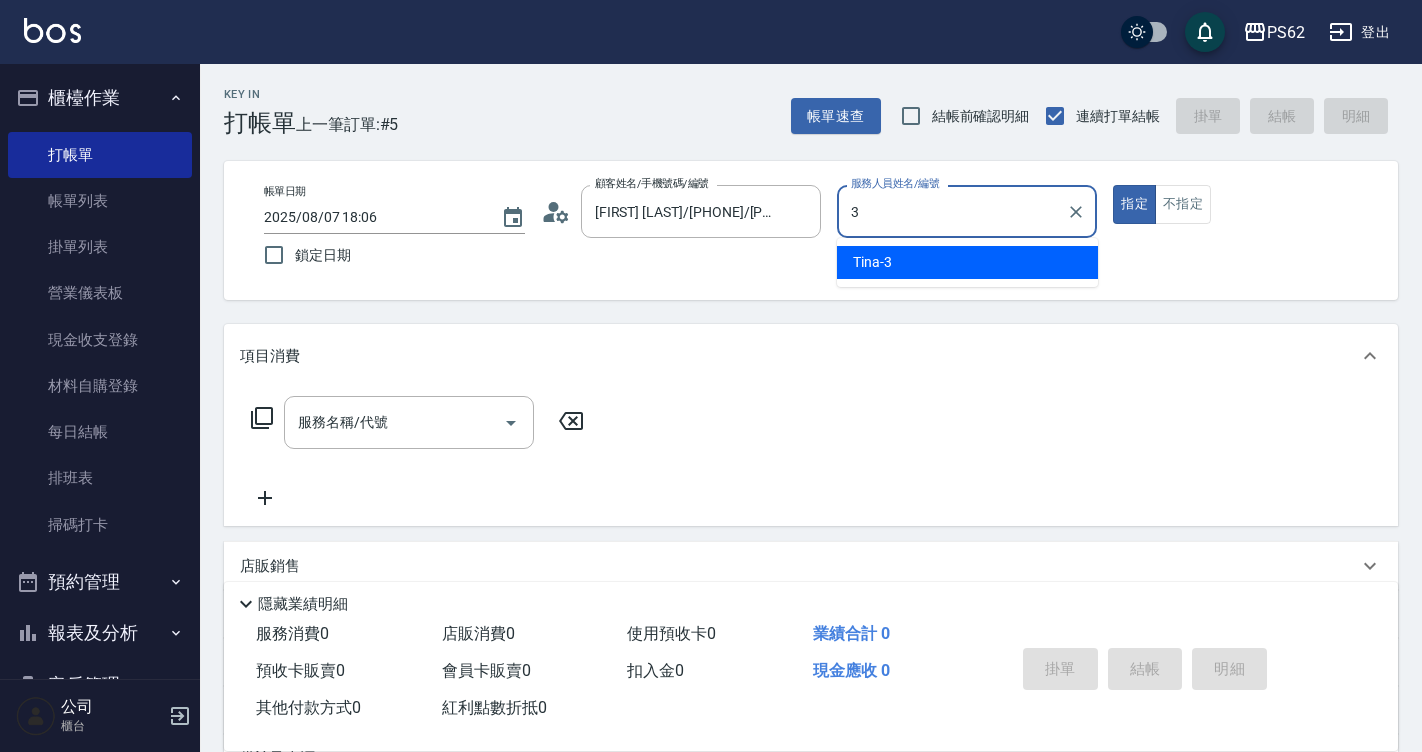 type on "Tina-3" 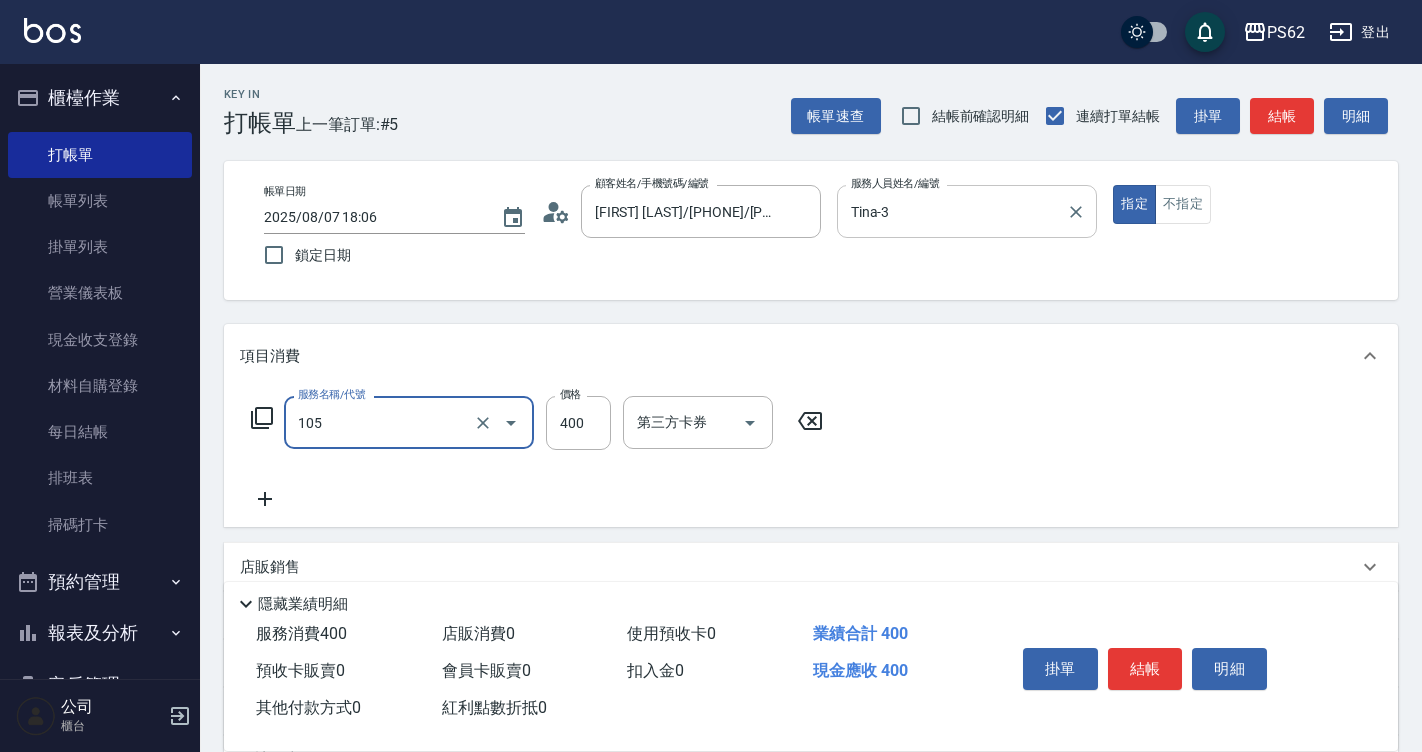 type on "A級單剪400(105)" 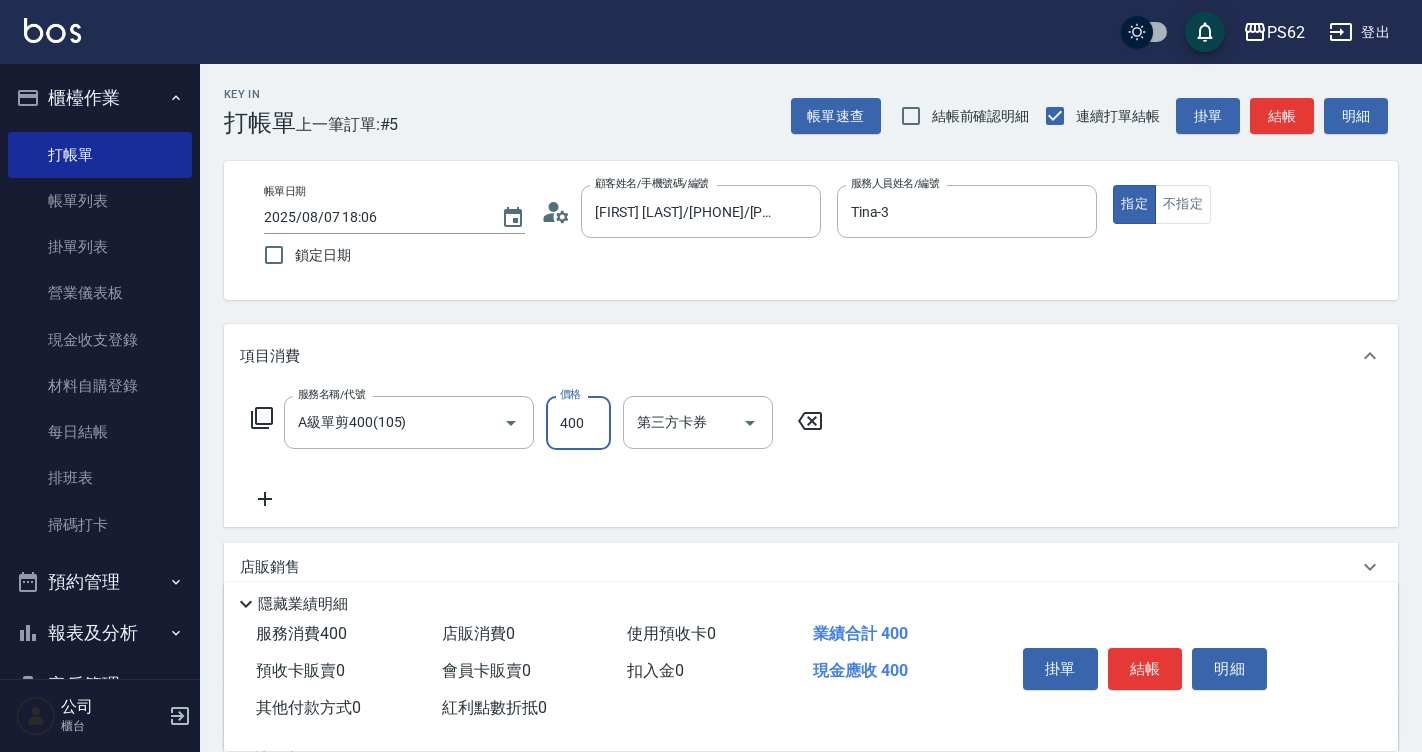 click on "結帳" at bounding box center [1145, 669] 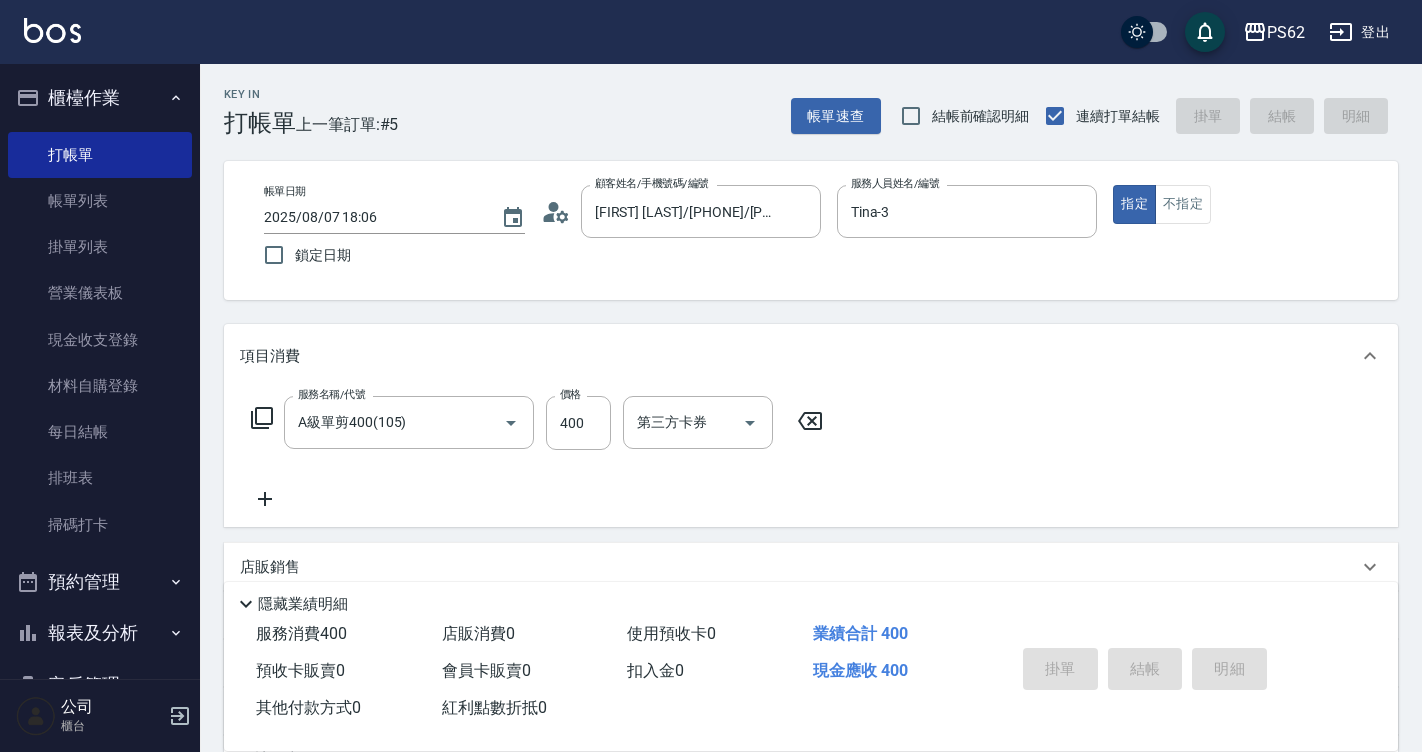 type 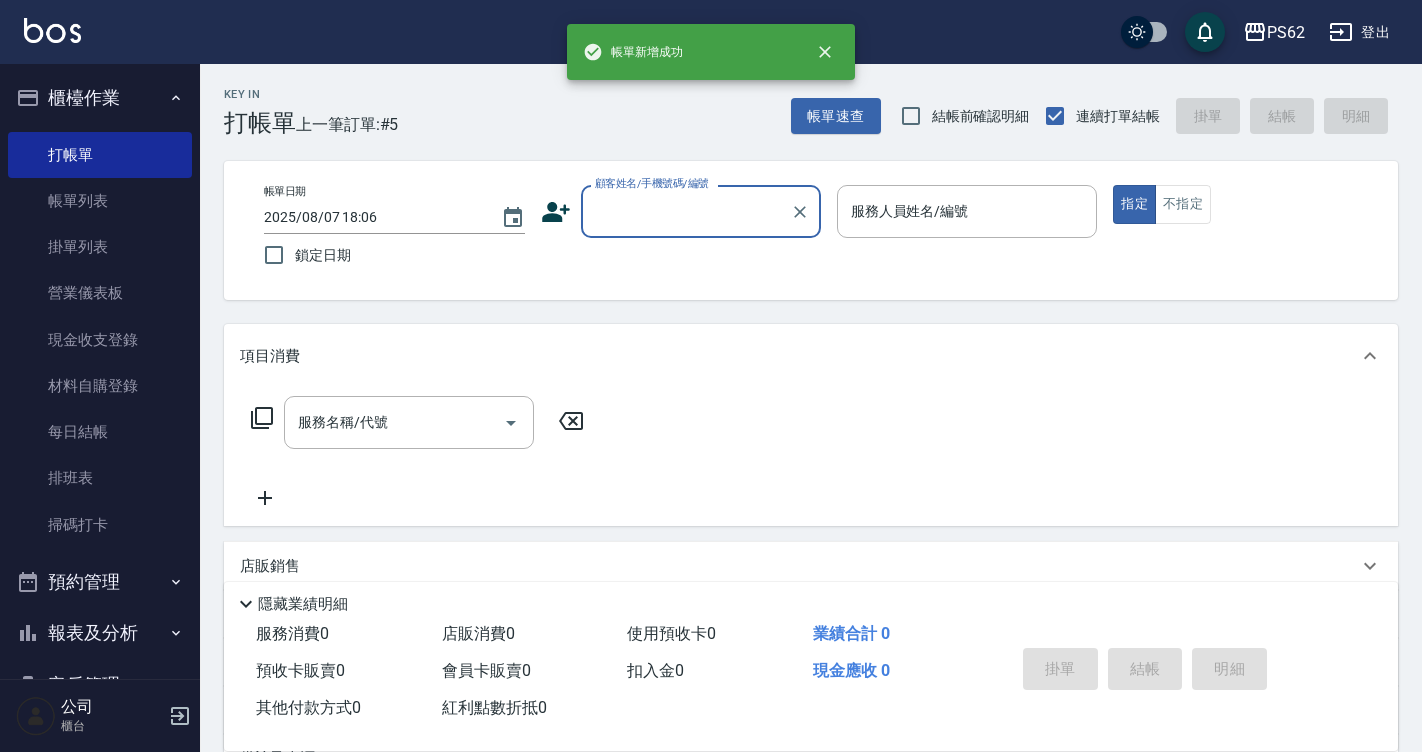 scroll, scrollTop: 0, scrollLeft: 0, axis: both 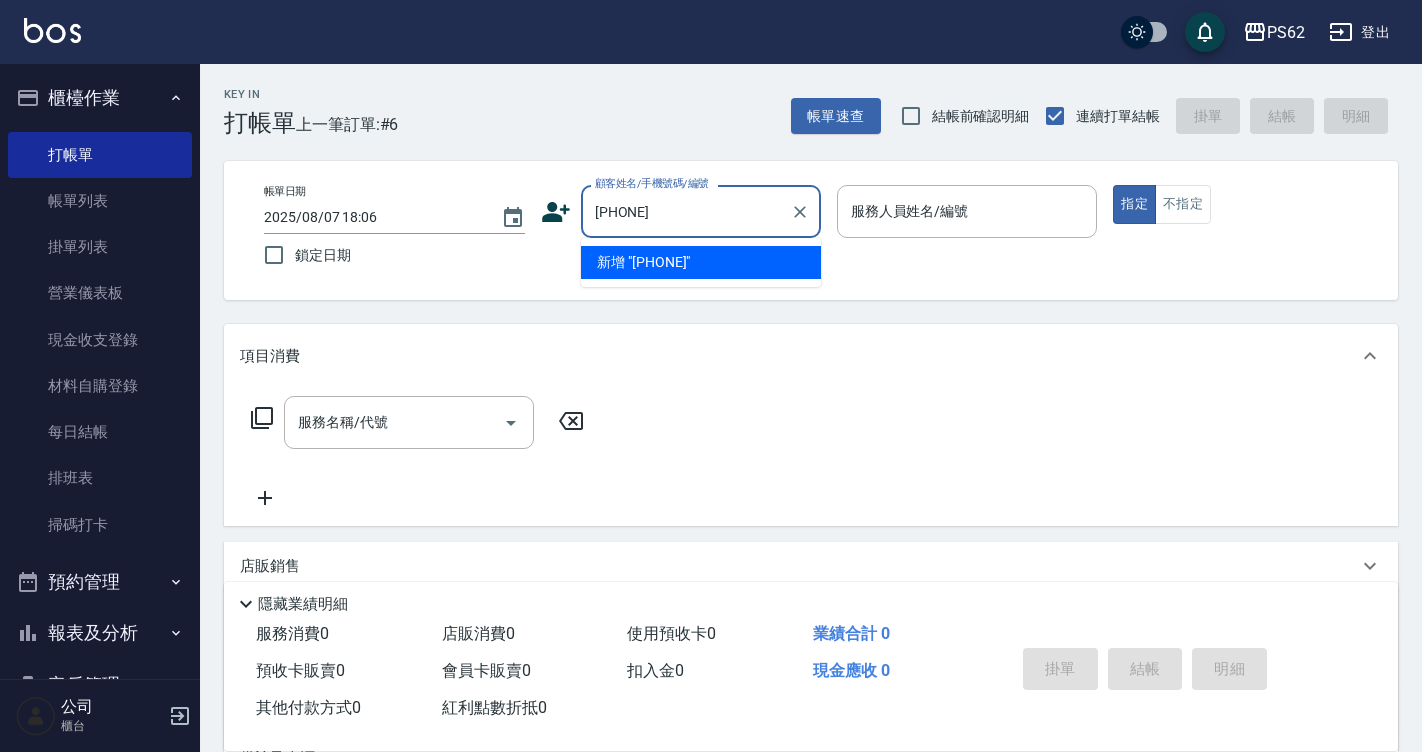 drag, startPoint x: 736, startPoint y: 201, endPoint x: 424, endPoint y: 209, distance: 312.10254 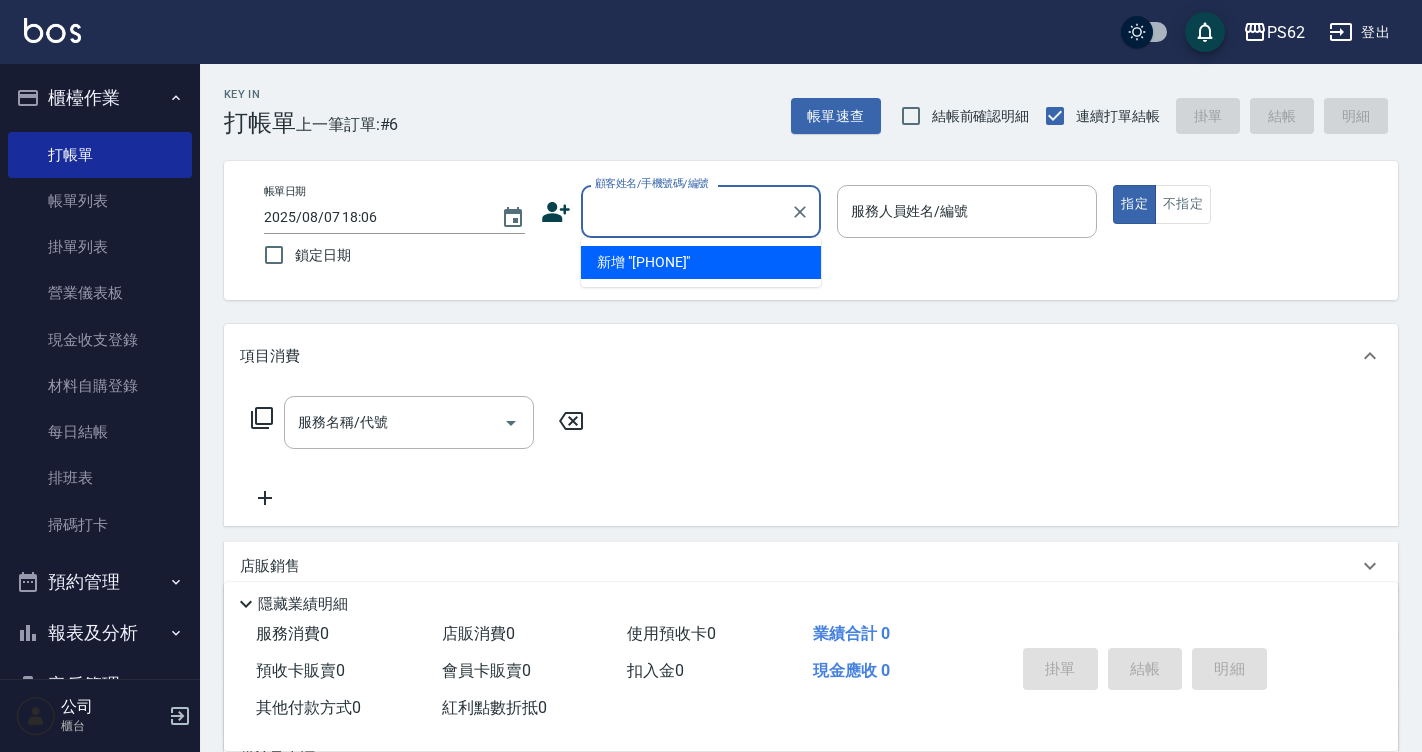 click 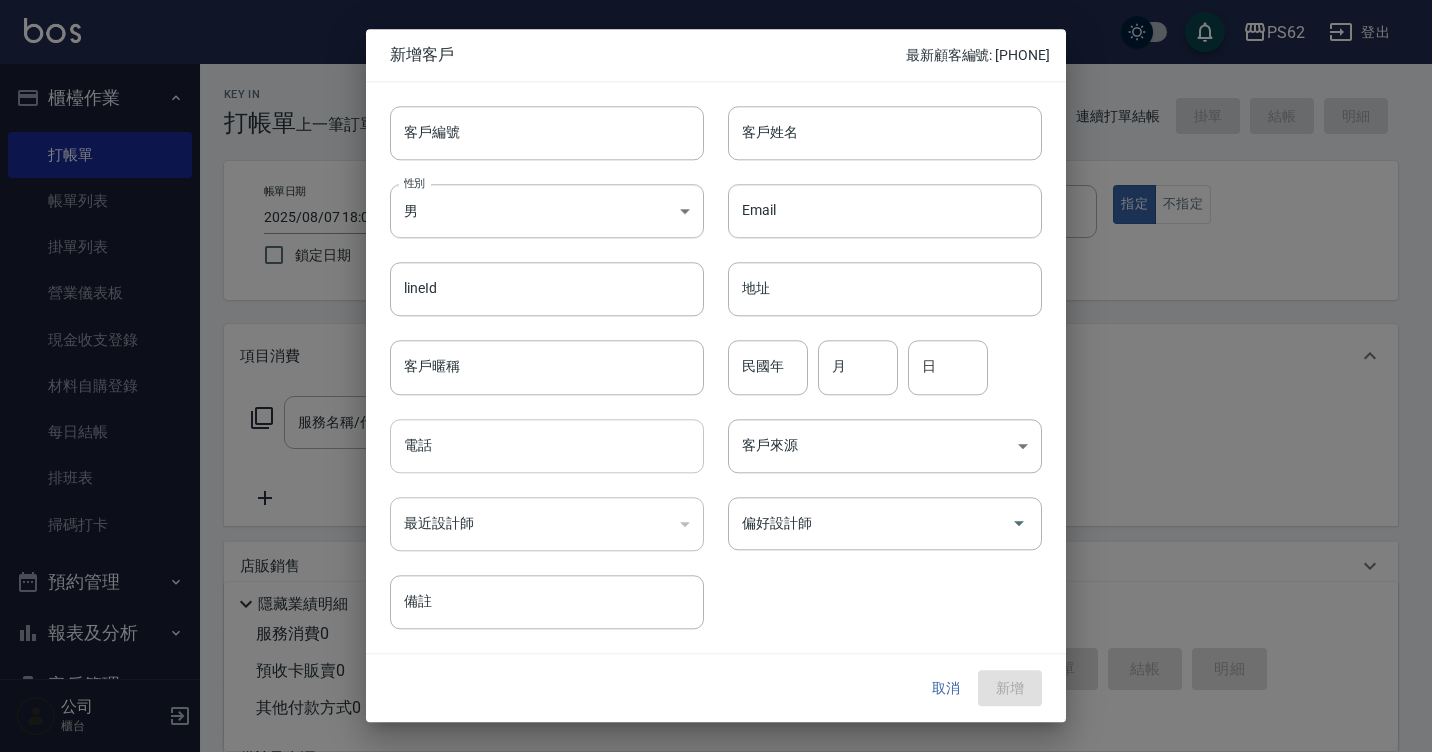 click on "電話" at bounding box center (547, 446) 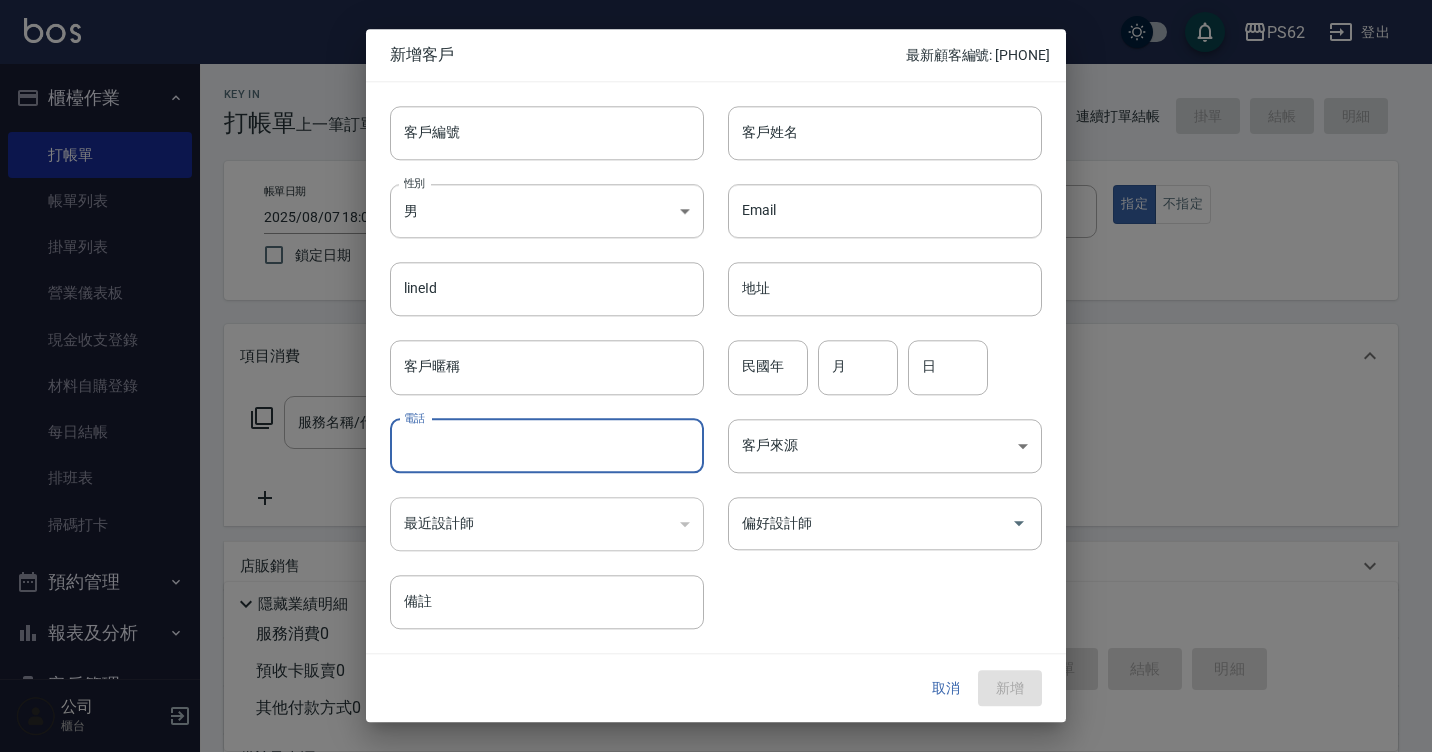 paste on "[PHONE]" 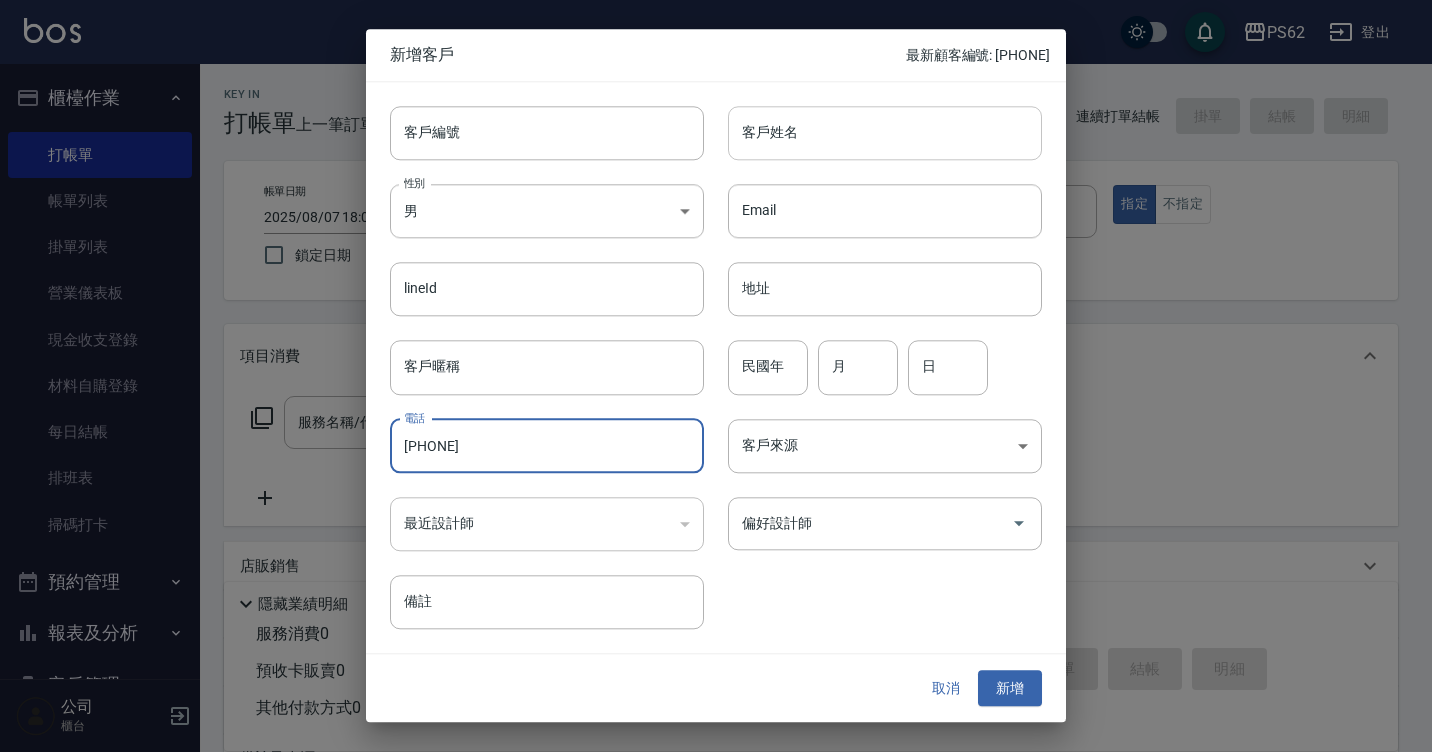 type on "[PHONE]" 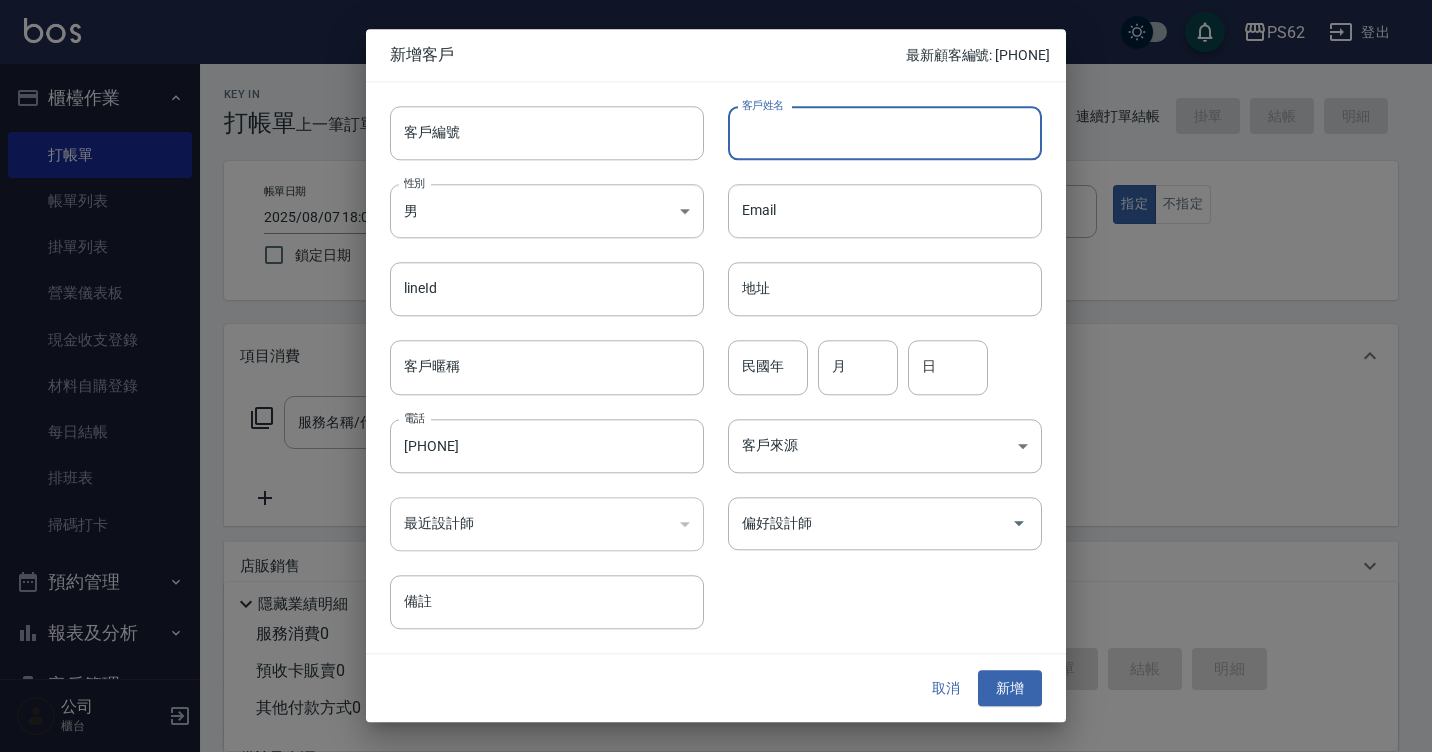 click on "客戶姓名" at bounding box center [885, 133] 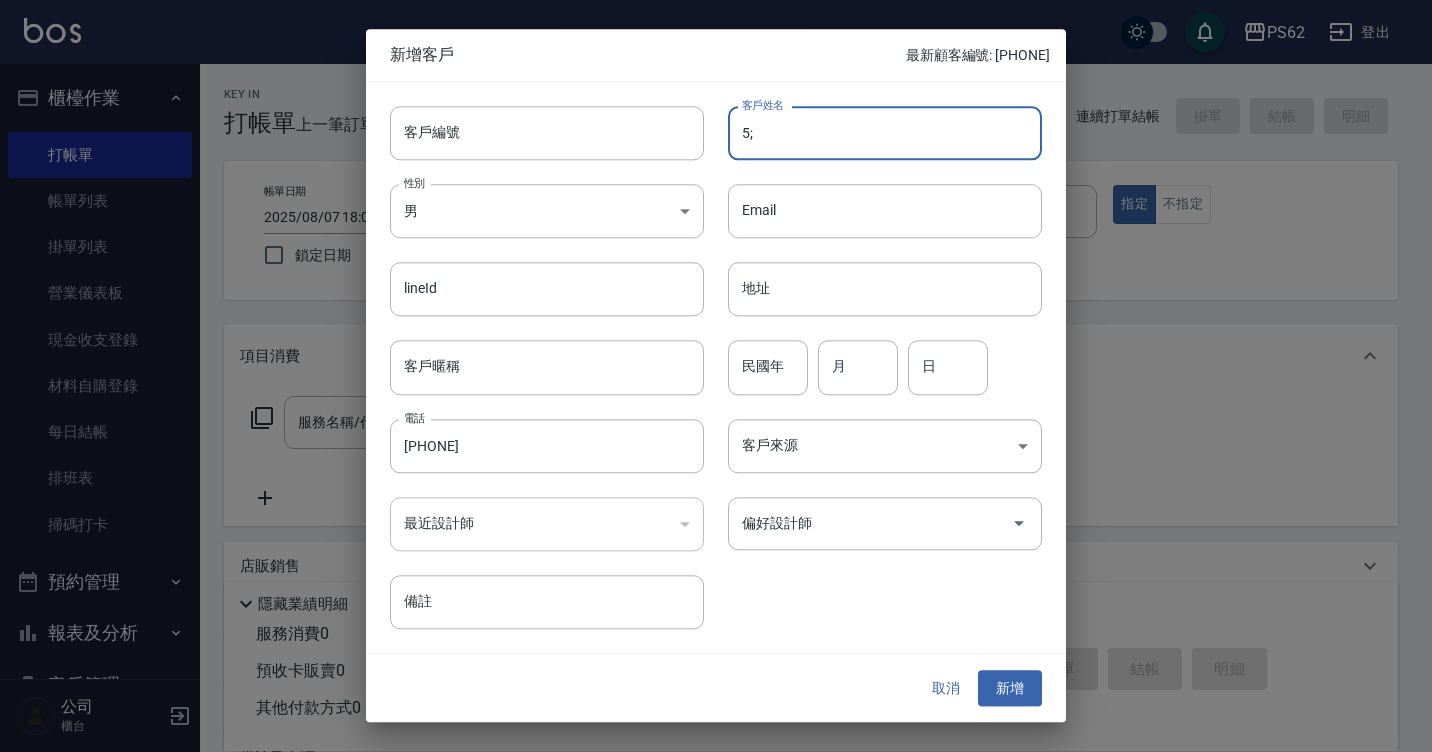 type on "5" 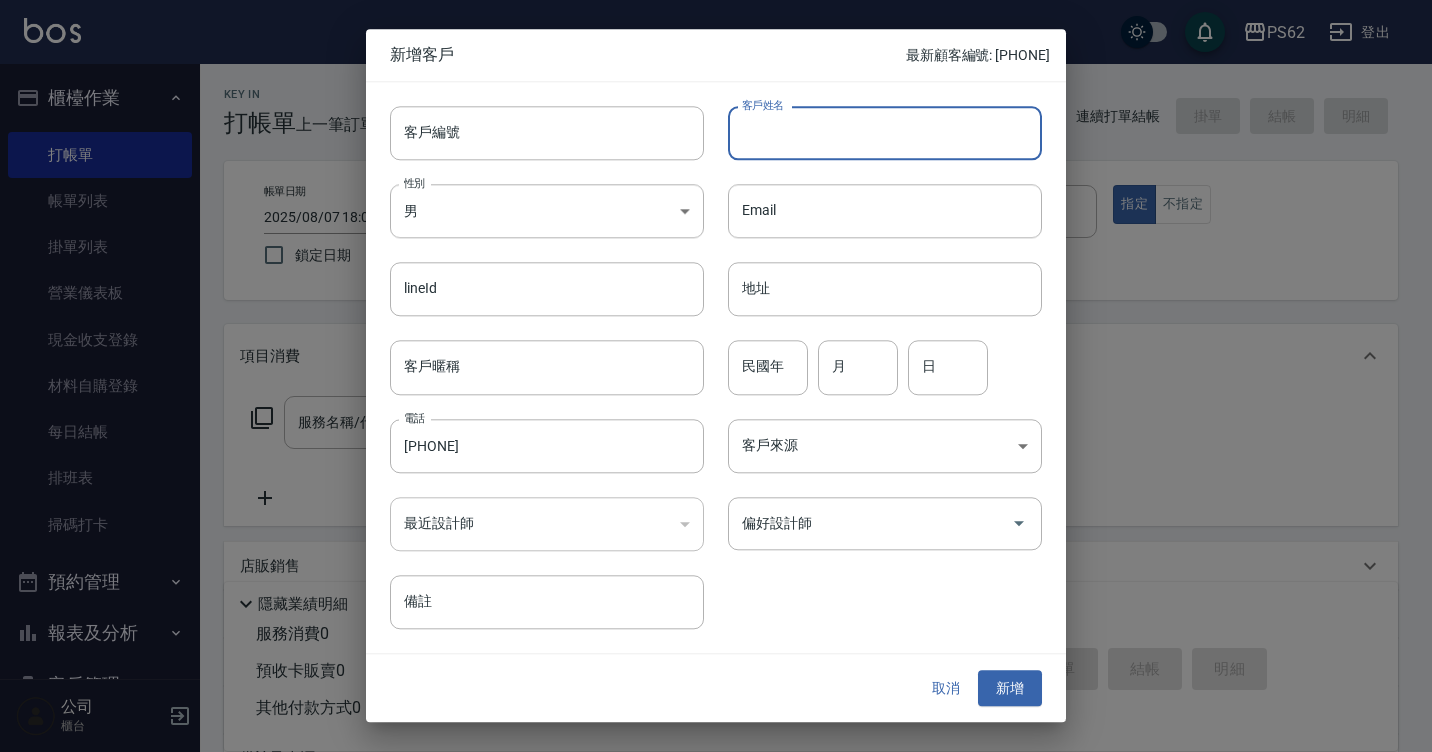 type on "ˇ" 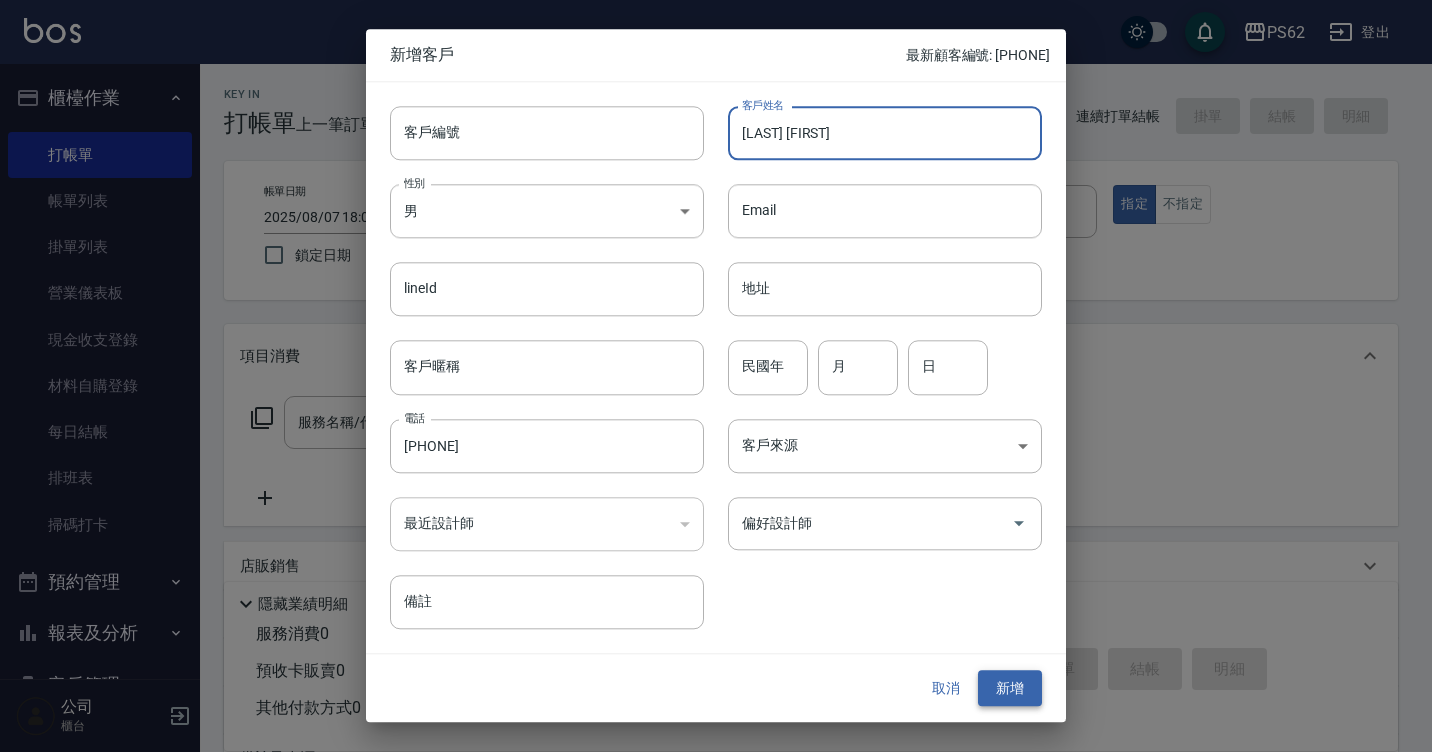 type on "[LAST] [FIRST]" 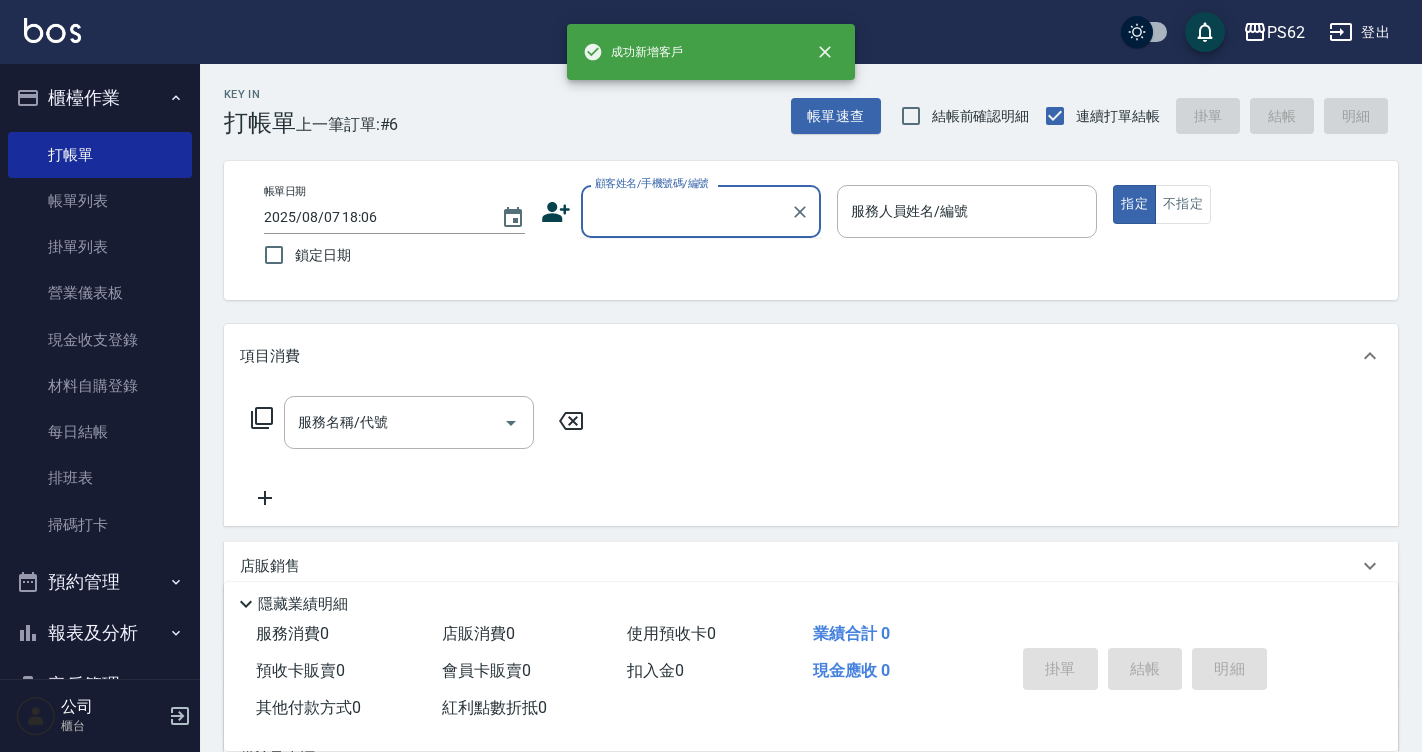 click on "顧客姓名/手機號碼/編號" at bounding box center [686, 211] 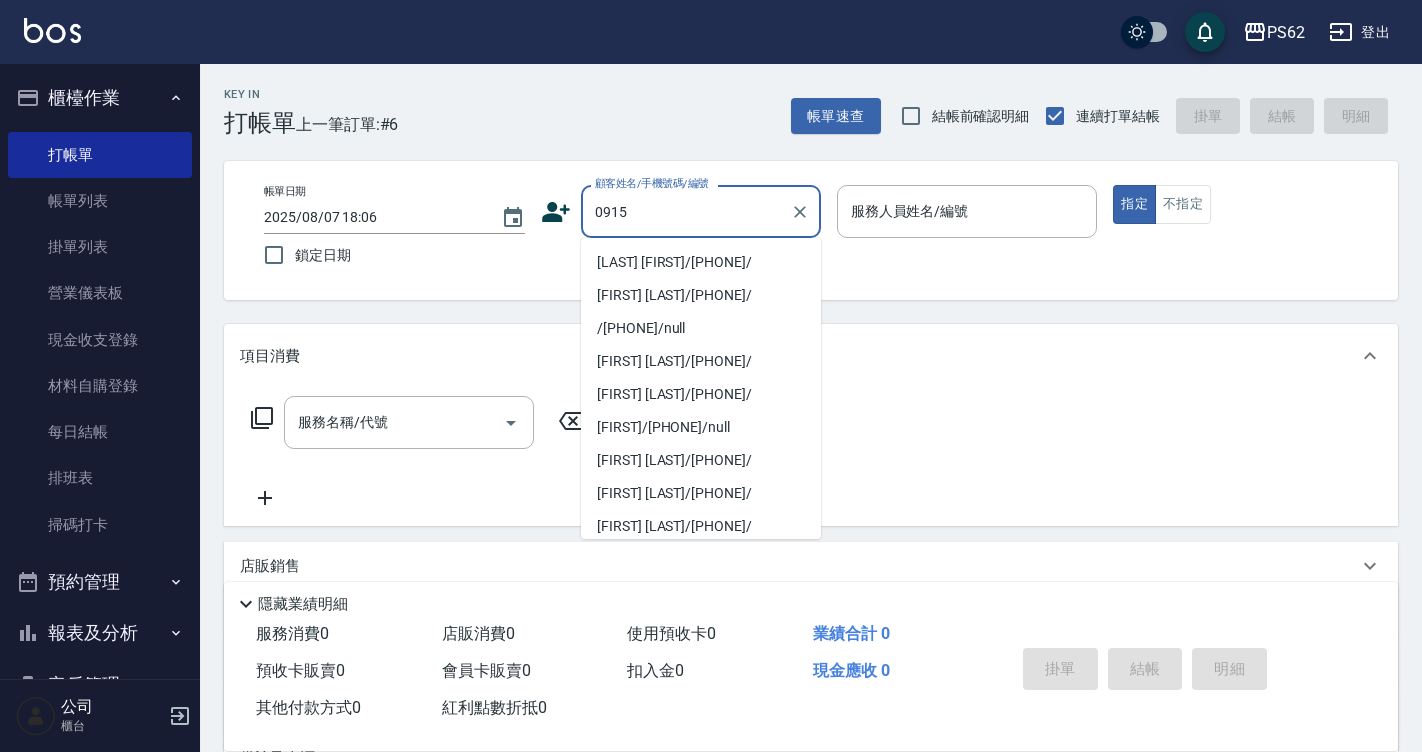 click on "[LAST] [FIRST]/[PHONE]/" at bounding box center (701, 262) 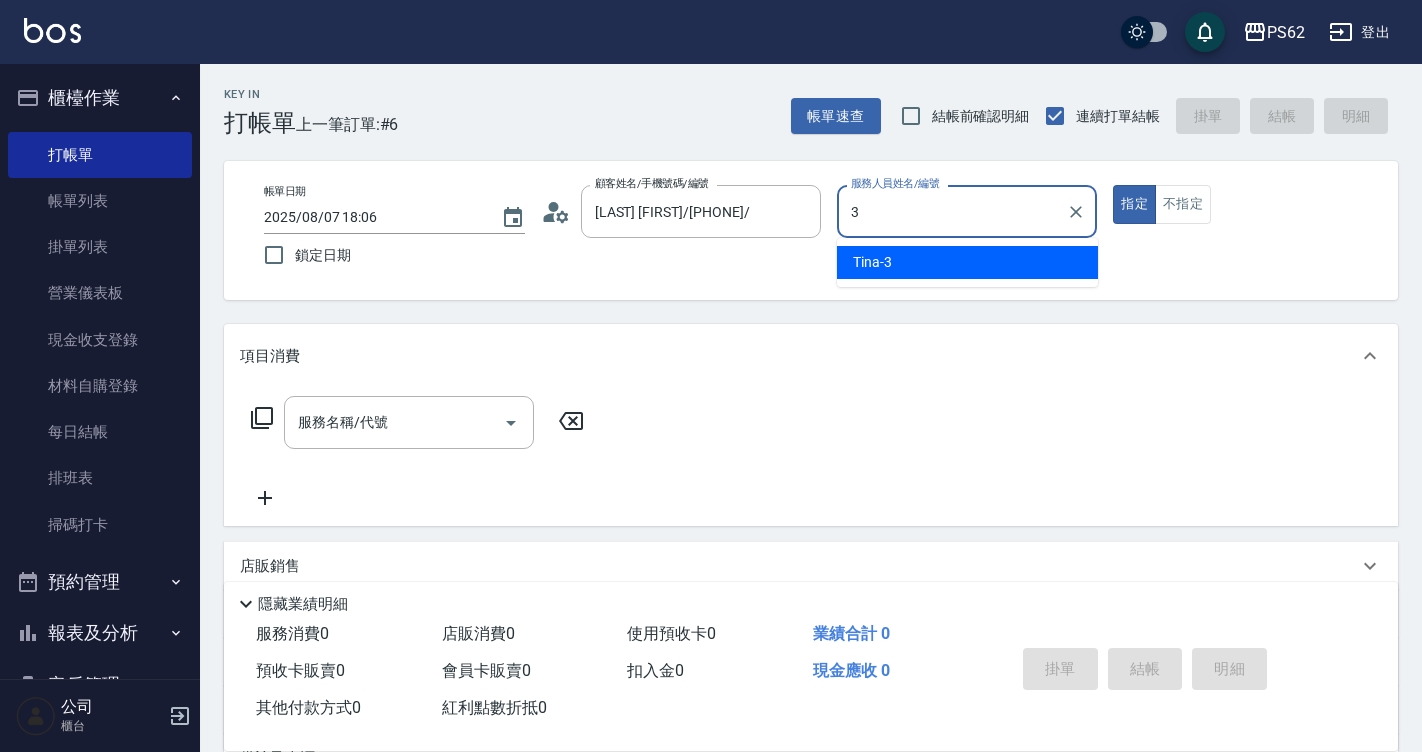 type on "Tina-3" 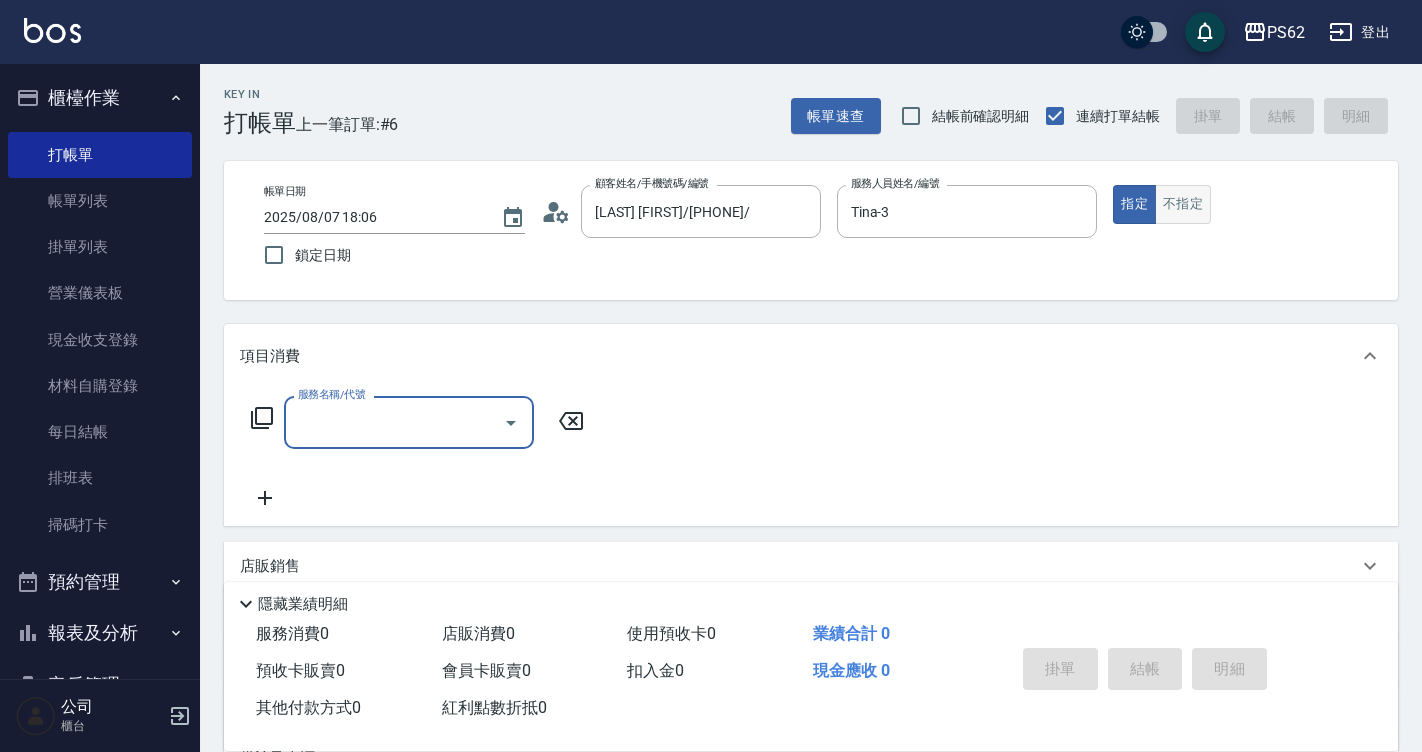 click on "不指定" at bounding box center (1183, 204) 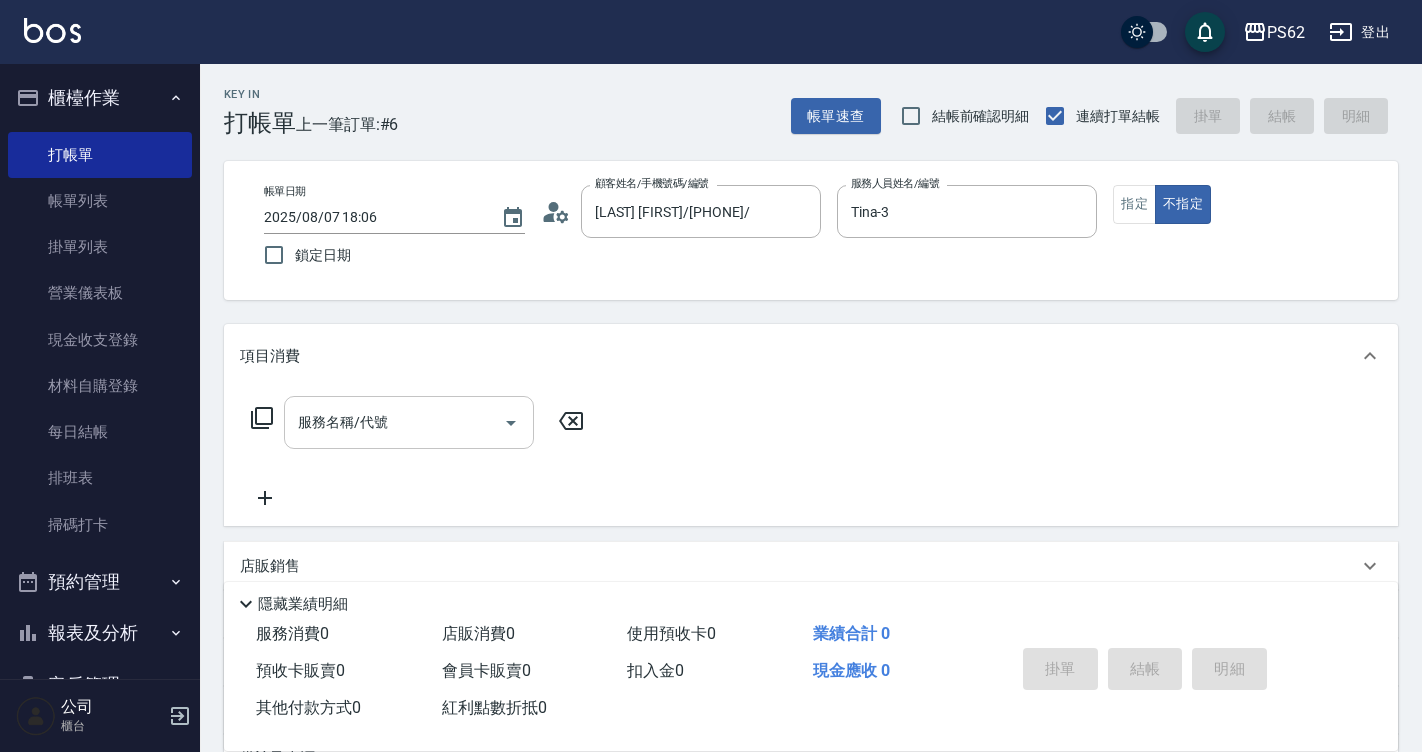 click on "服務名稱/代號" at bounding box center (394, 422) 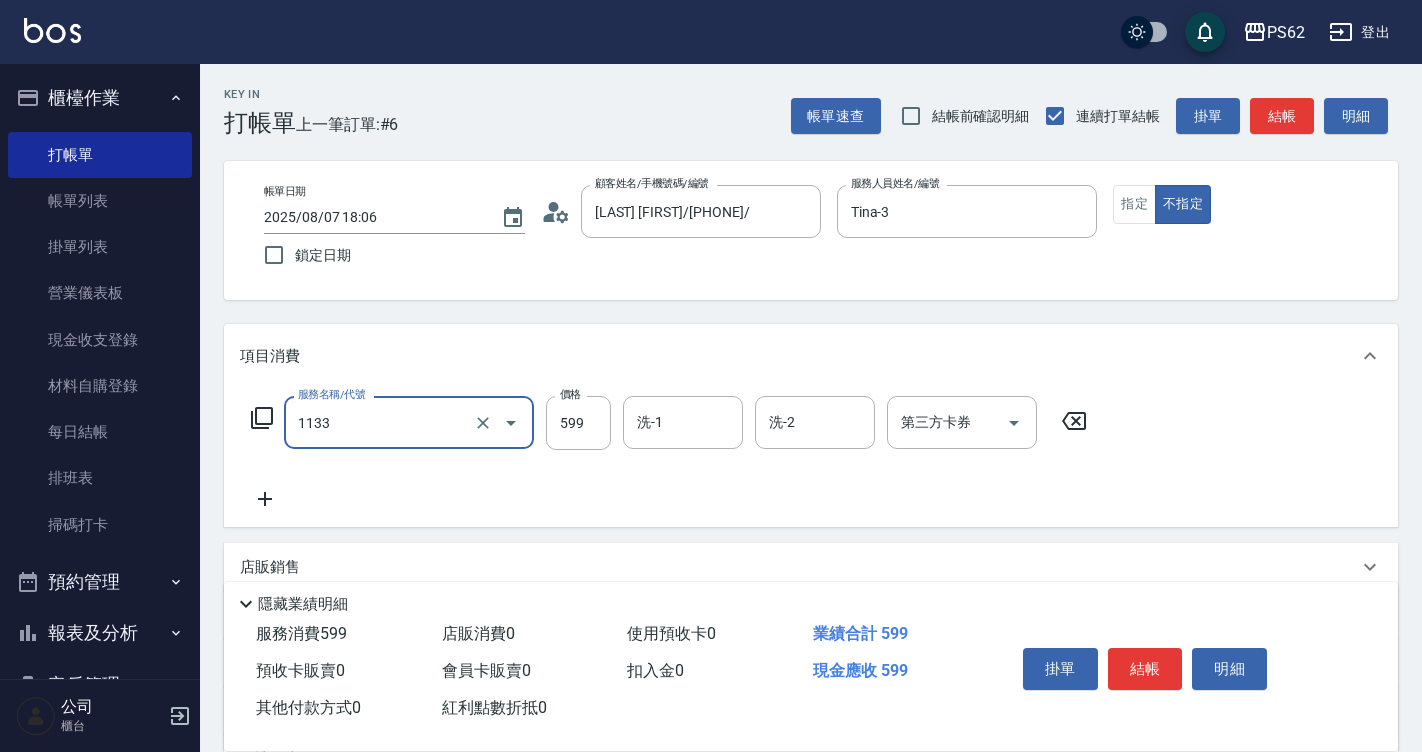 type on "洗剪去角質(1133)" 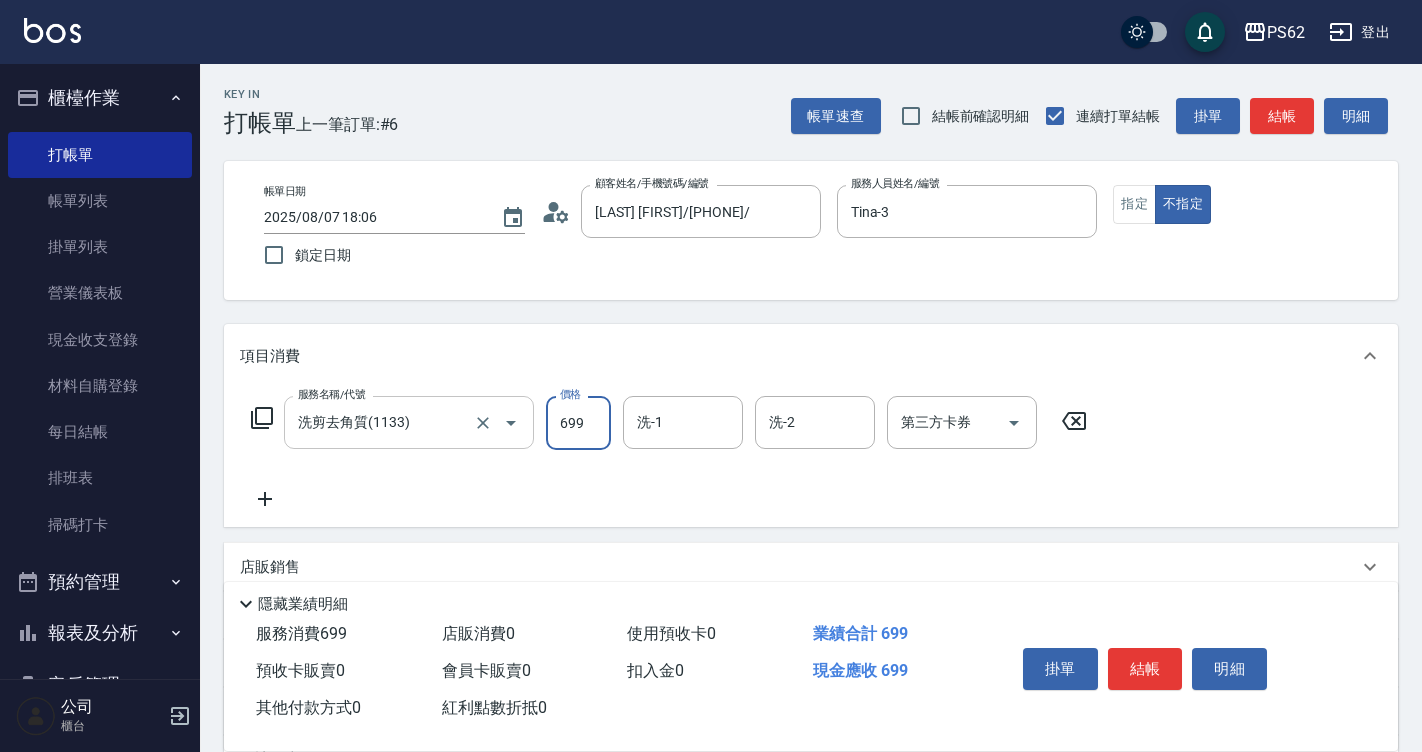 type on "699" 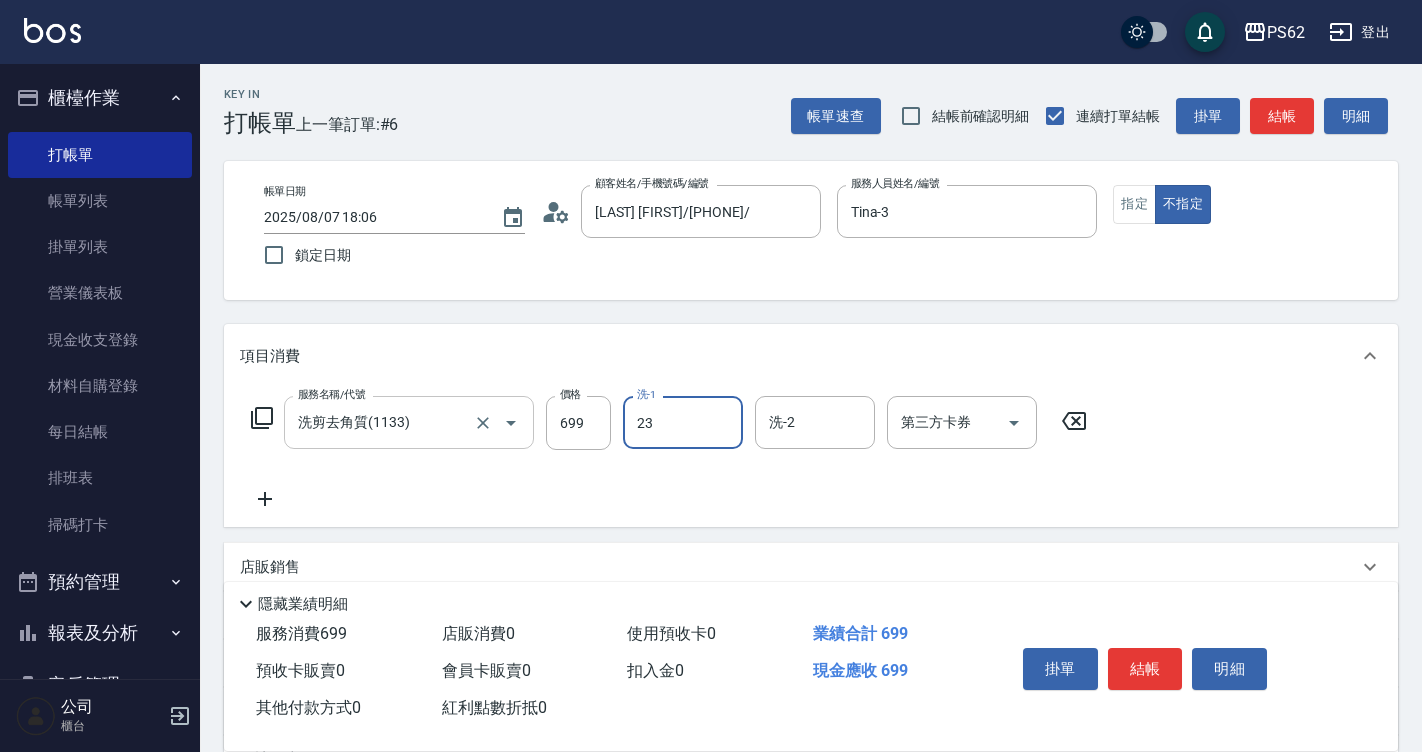 type on "Sunny-23" 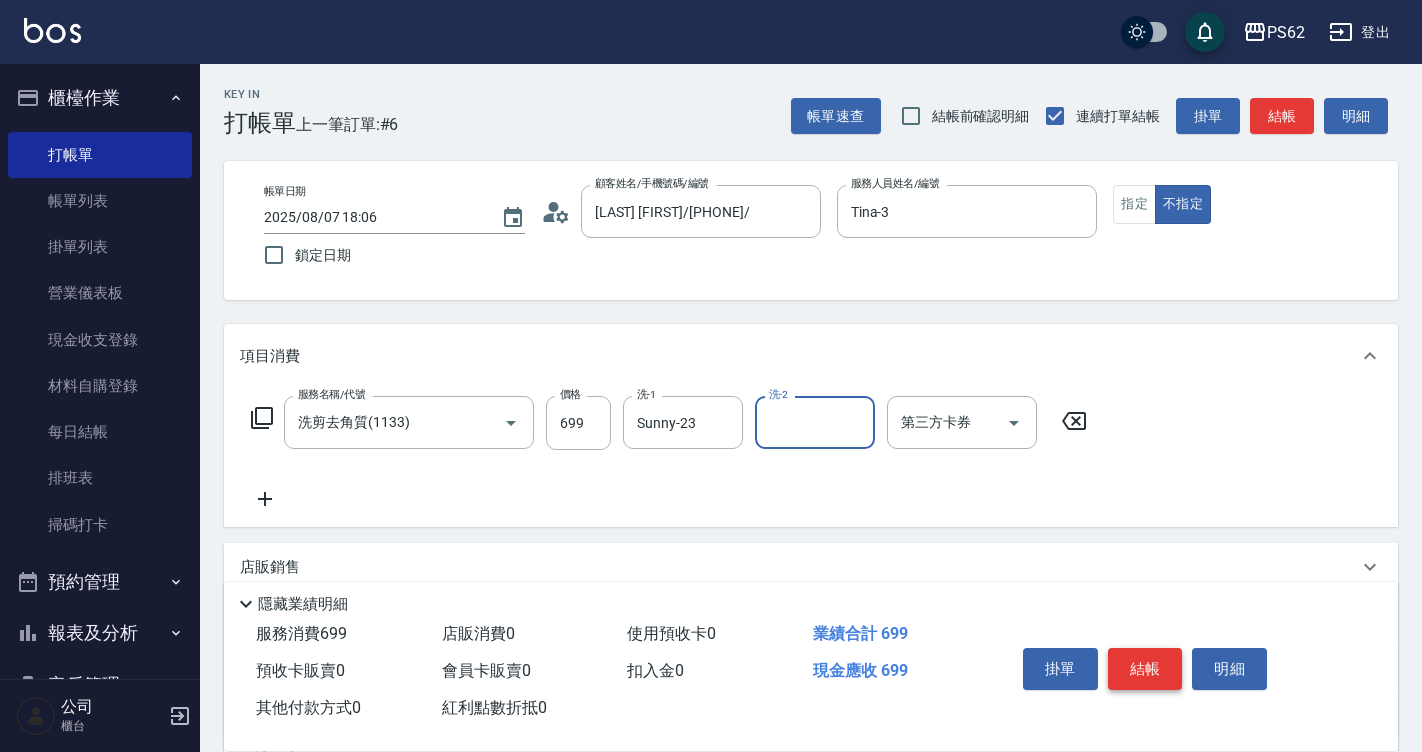 click on "結帳" at bounding box center (1145, 669) 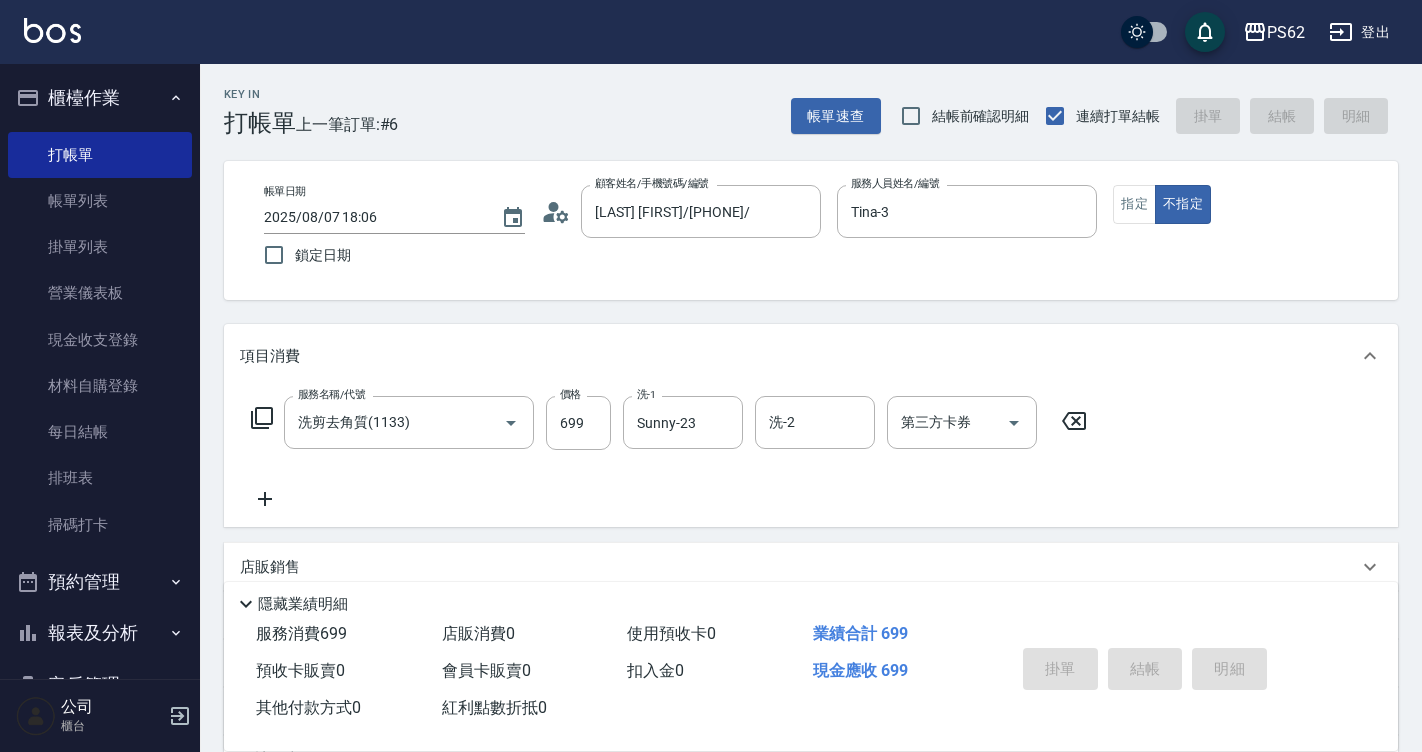 type on "2025/08/07 18:07" 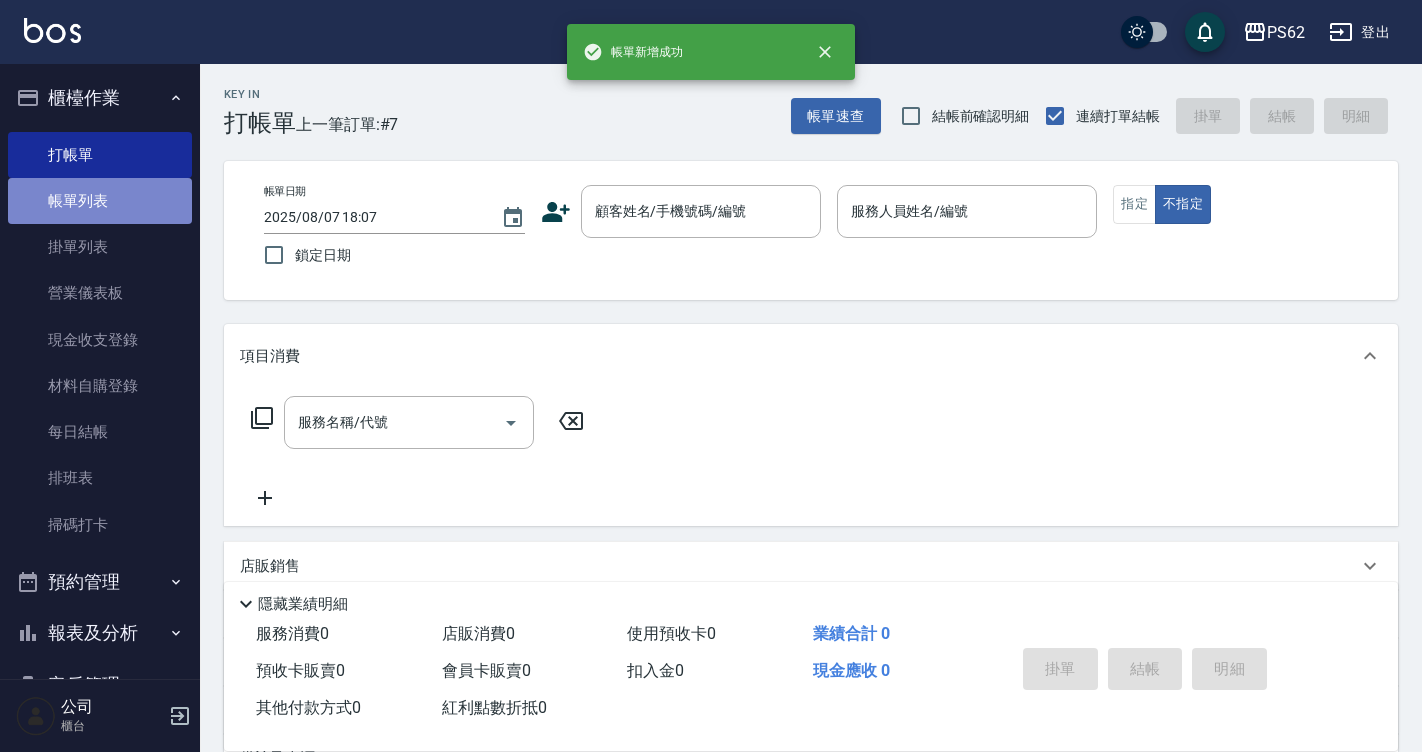 click on "帳單列表" at bounding box center [100, 201] 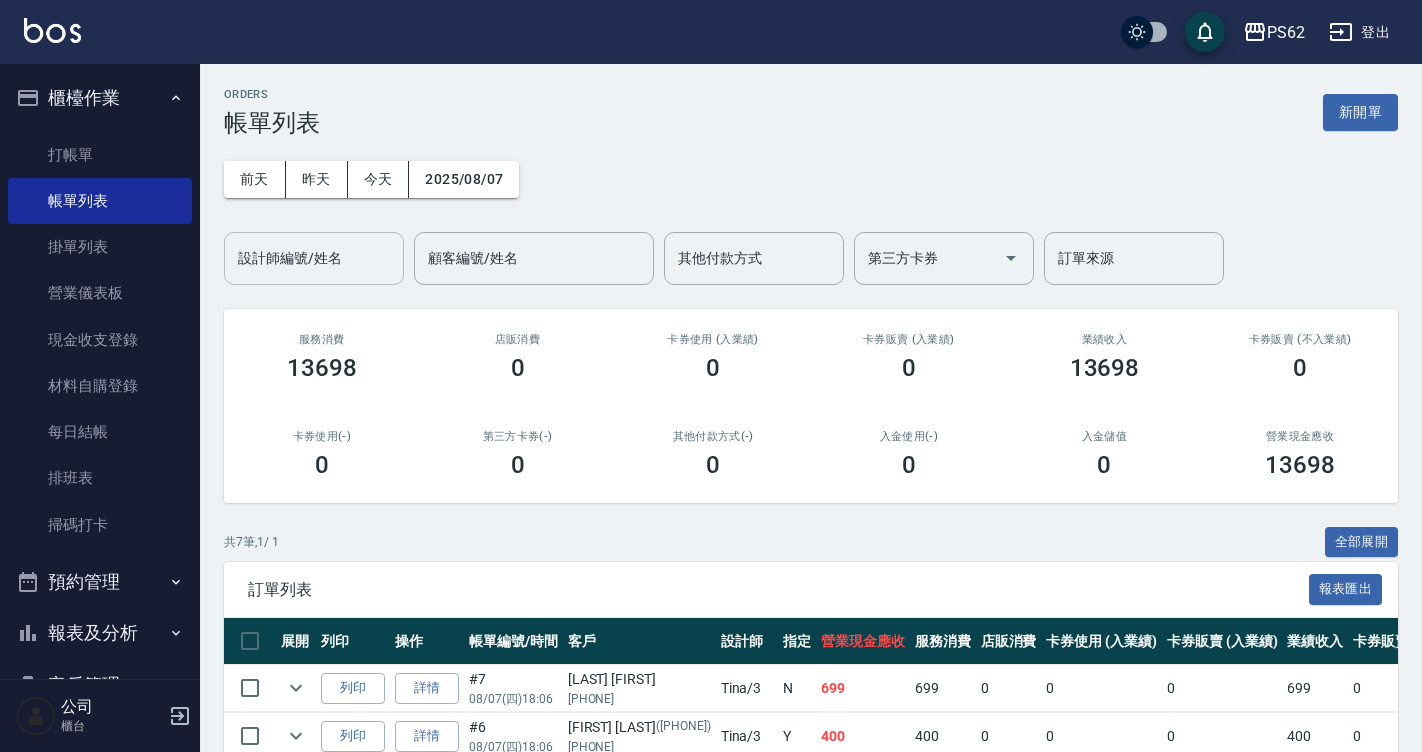 click on "設計師編號/姓名" at bounding box center [314, 258] 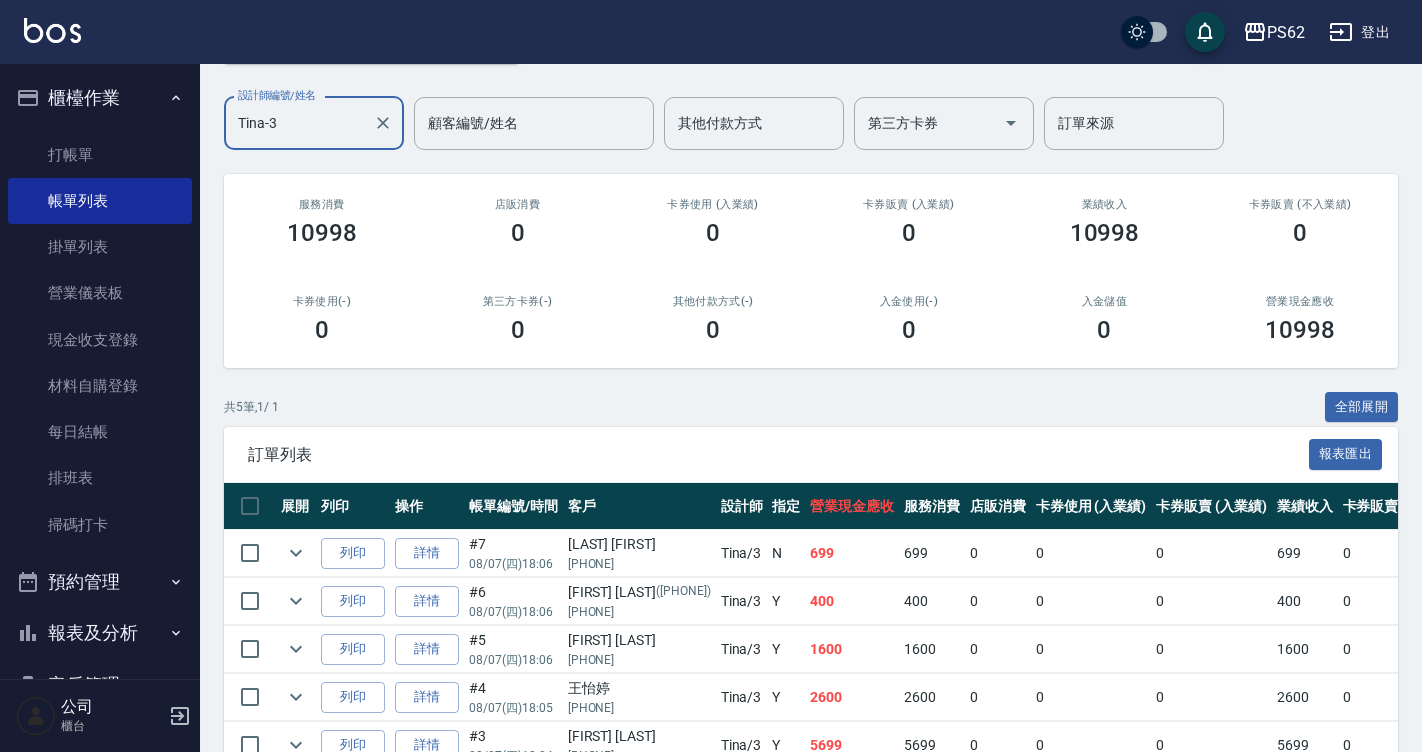 scroll, scrollTop: 46, scrollLeft: 0, axis: vertical 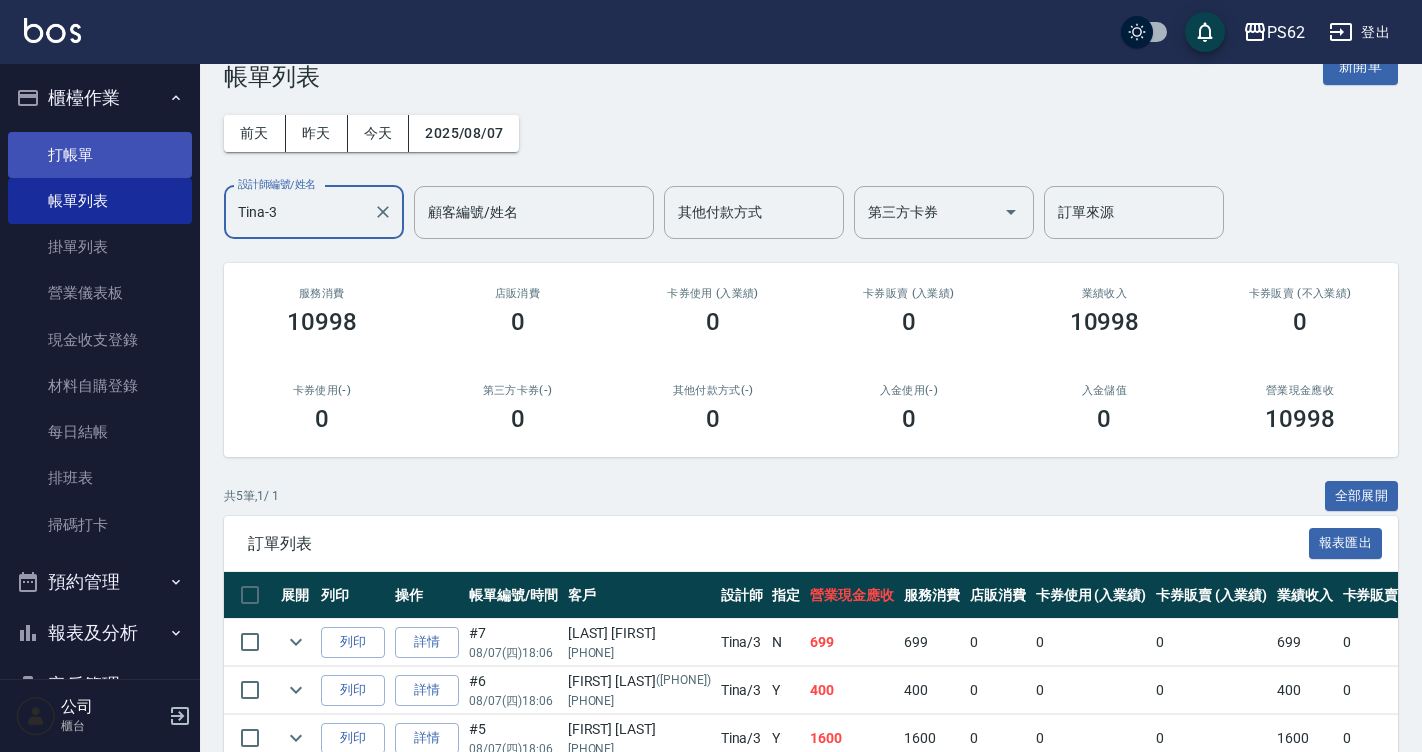 type on "Tina-3" 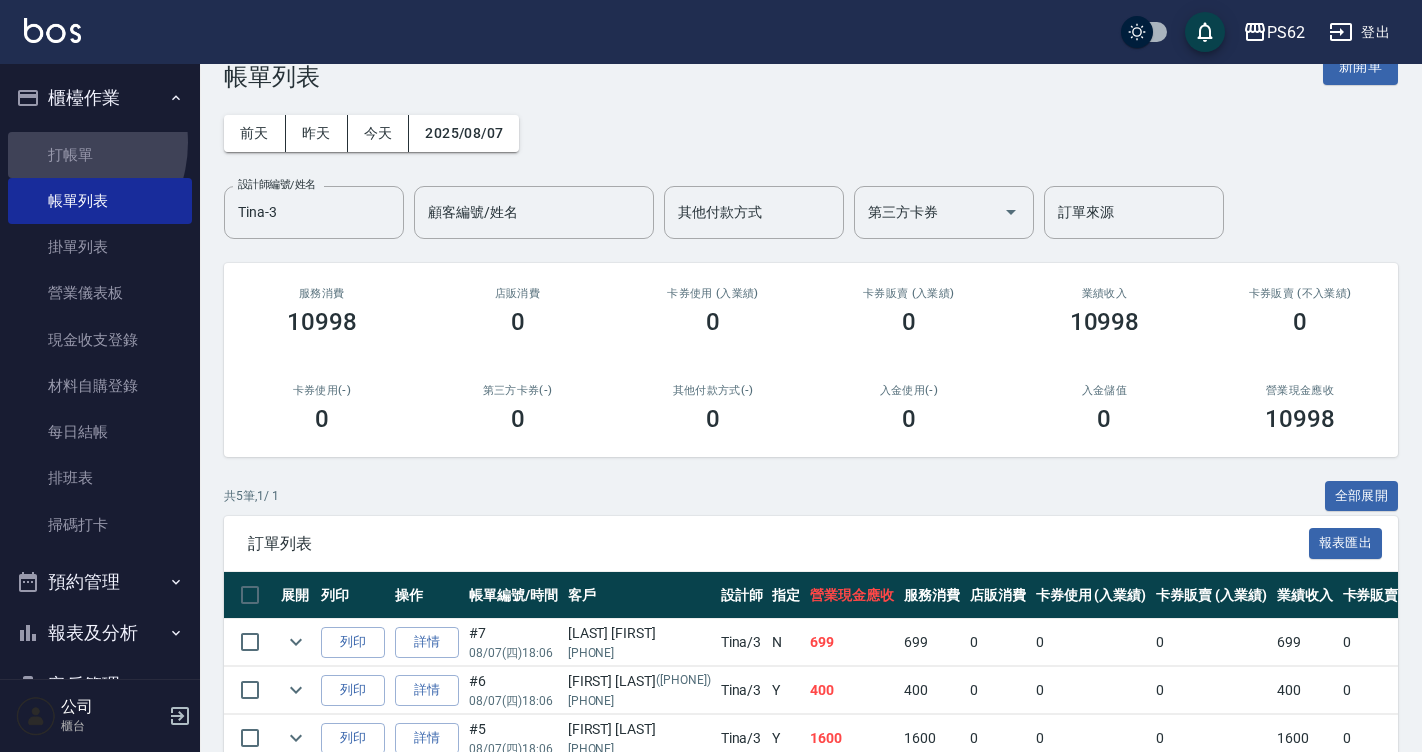 drag, startPoint x: 51, startPoint y: 142, endPoint x: 39, endPoint y: 128, distance: 18.439089 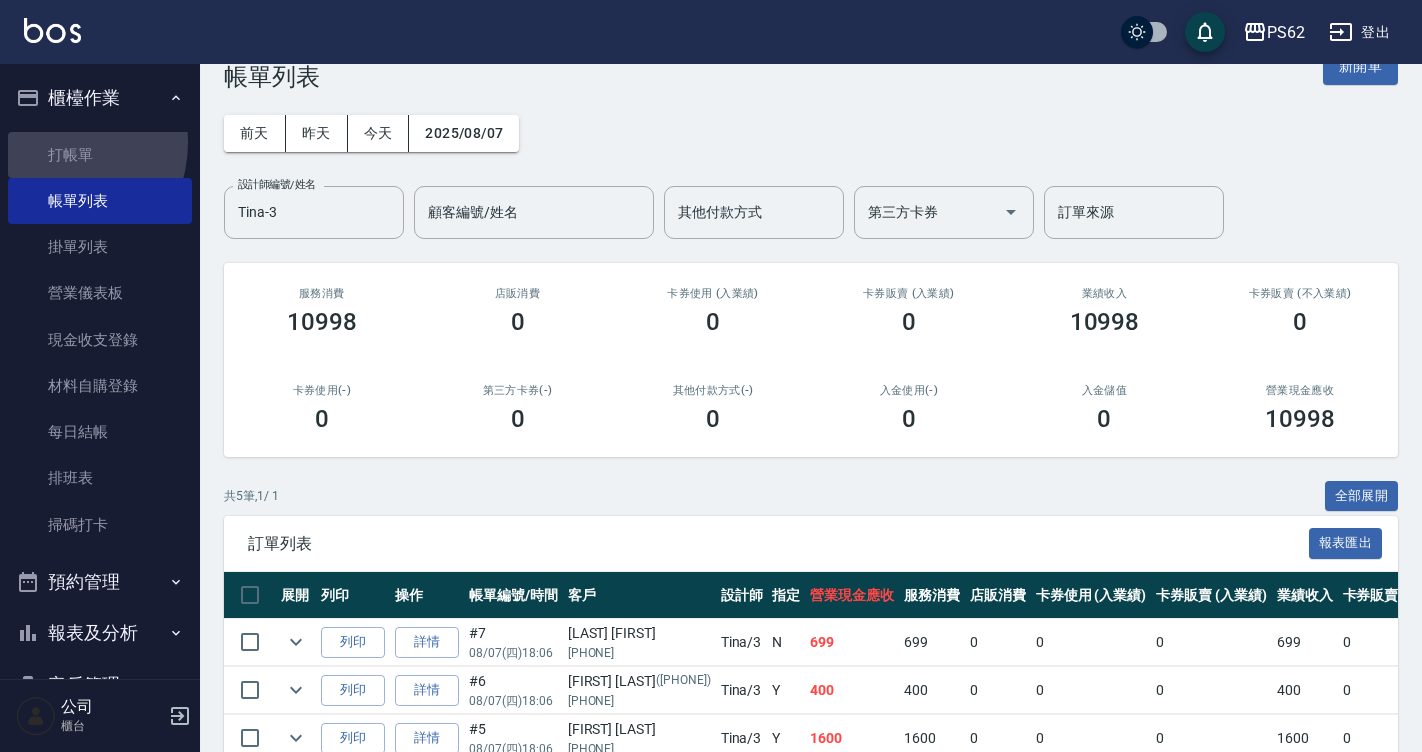 click on "打帳單" at bounding box center (100, 155) 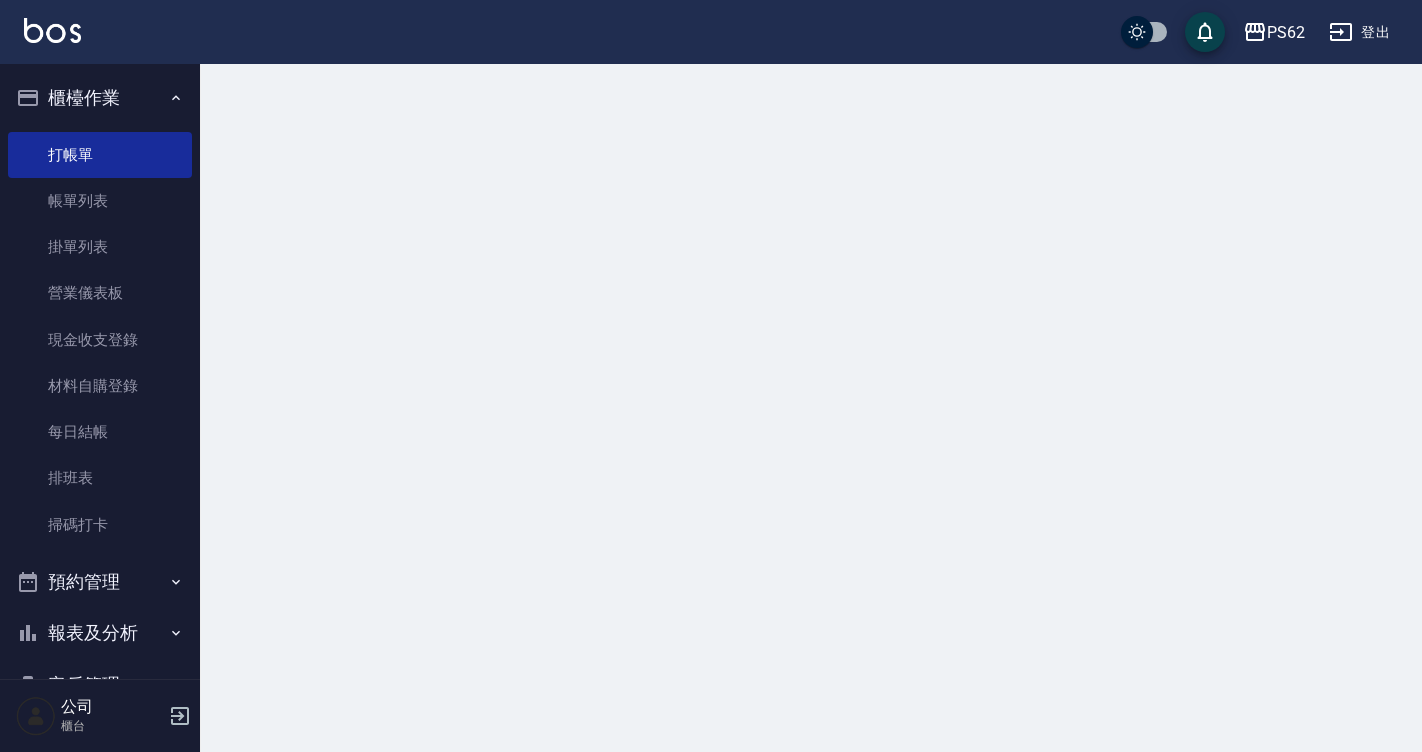 scroll, scrollTop: 0, scrollLeft: 0, axis: both 